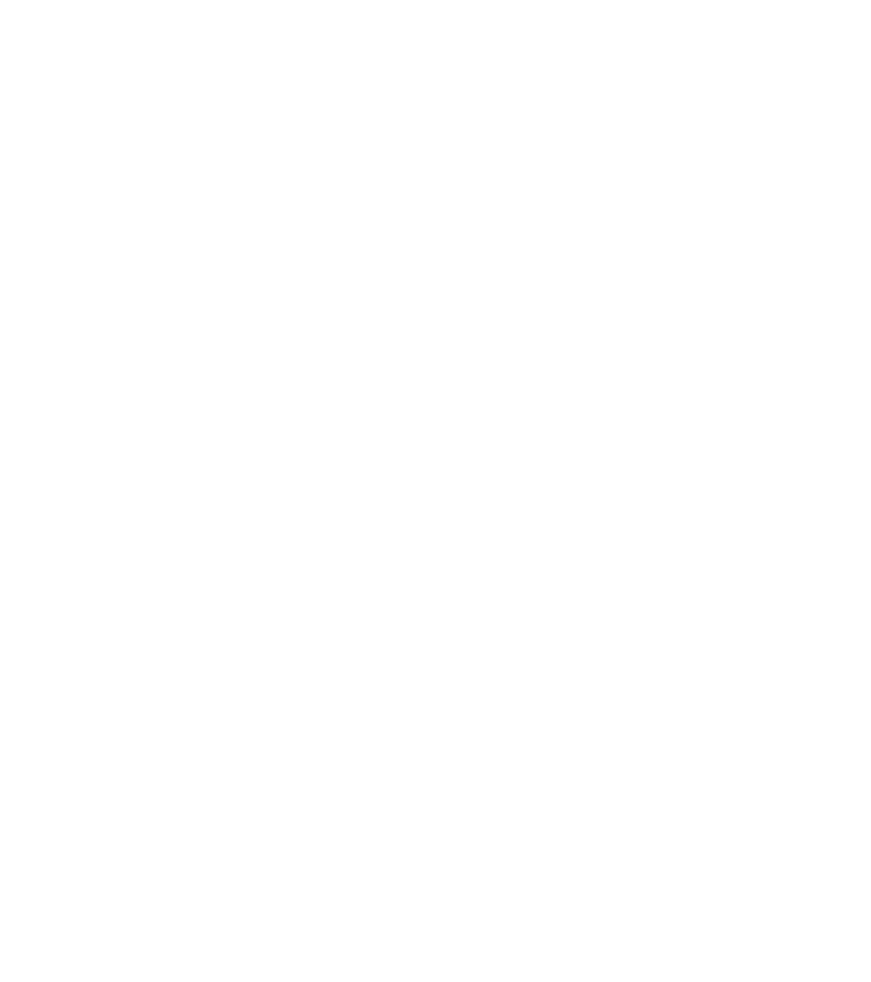 scroll, scrollTop: 0, scrollLeft: 0, axis: both 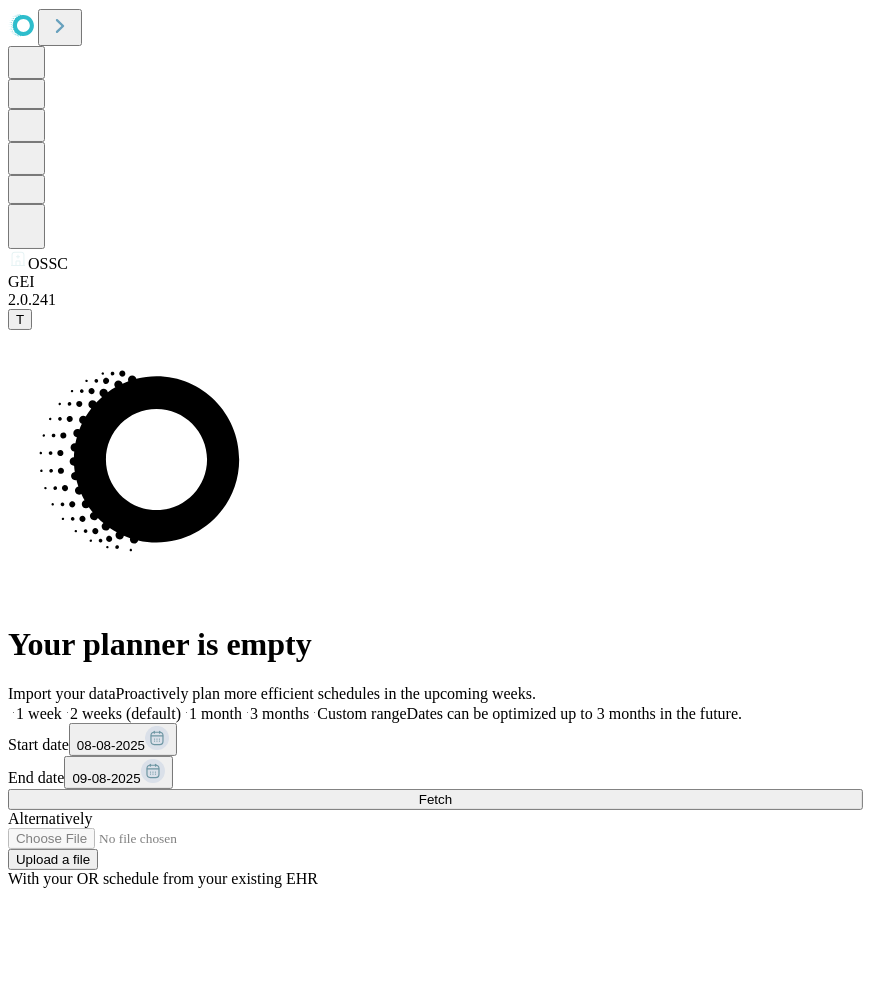 click on "Fetch" at bounding box center [435, 799] 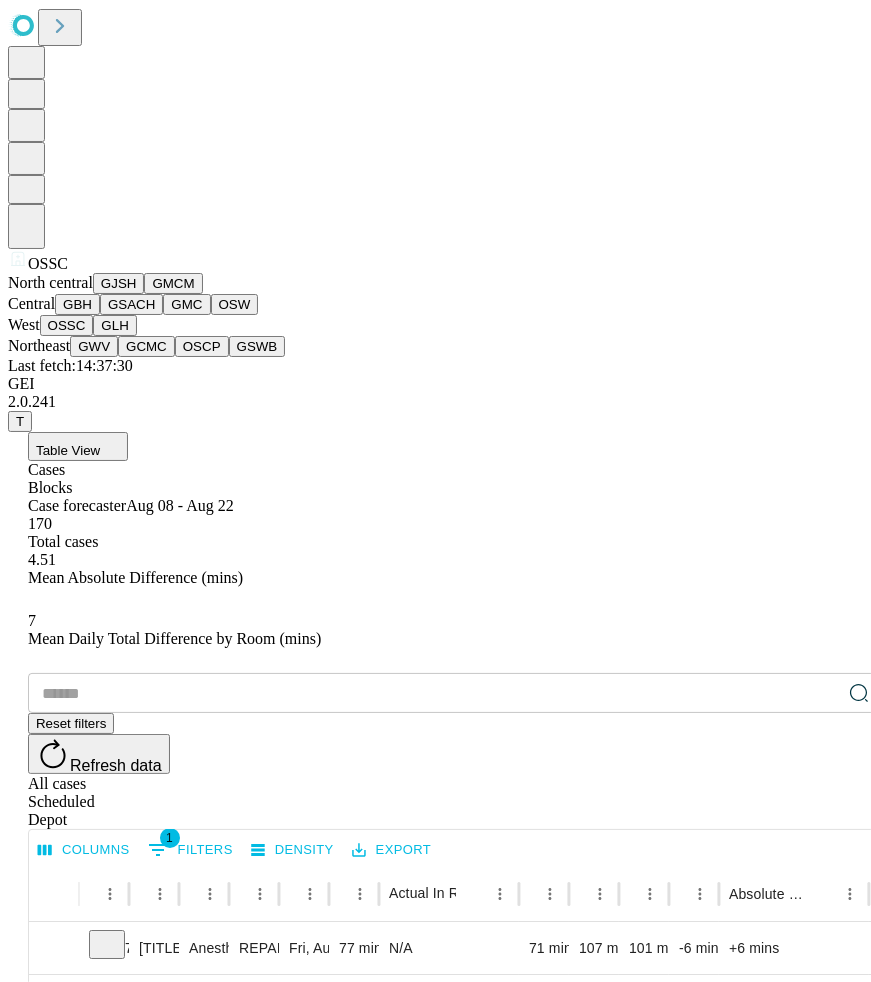 click on "GMC" at bounding box center (186, 304) 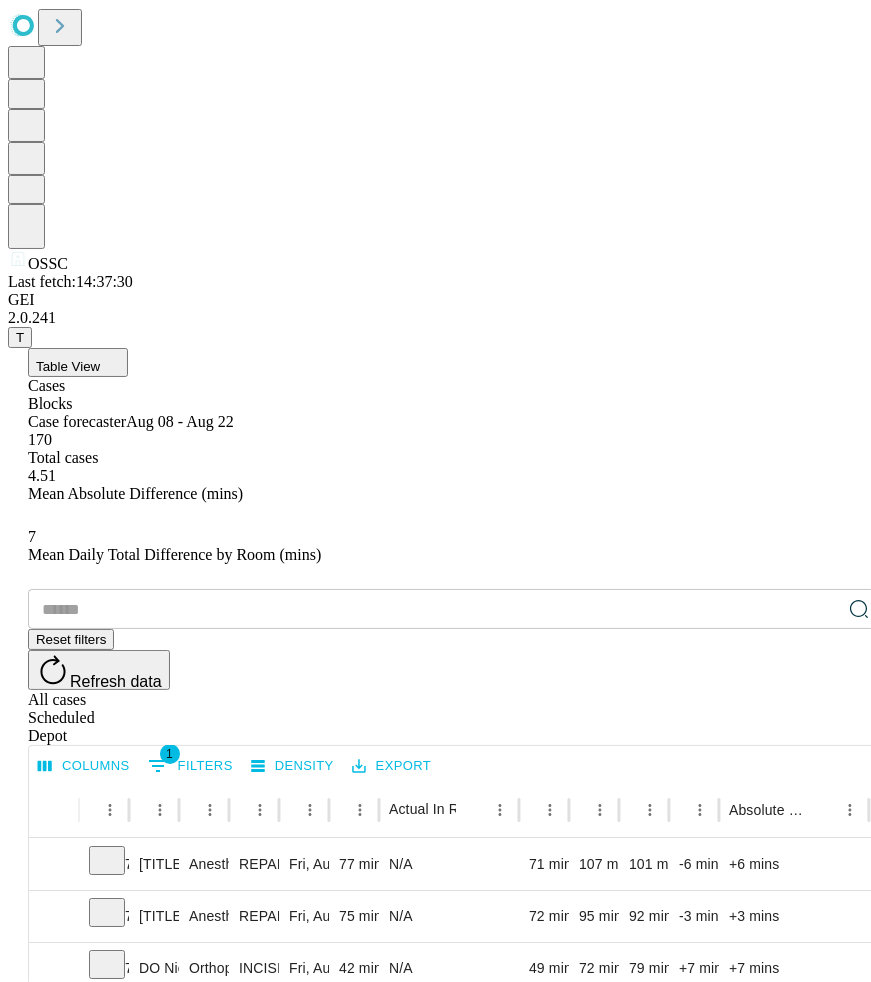 click on "Confirm" at bounding box center (97, 3683) 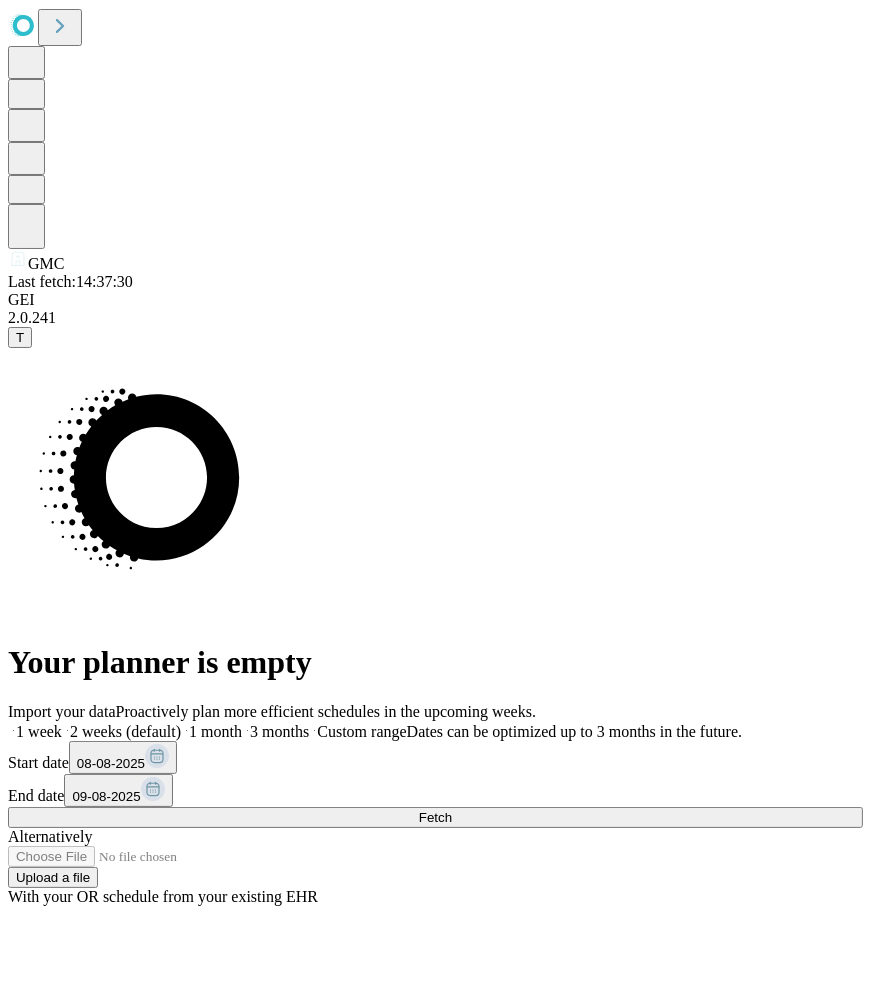 click at bounding box center [309, 731] 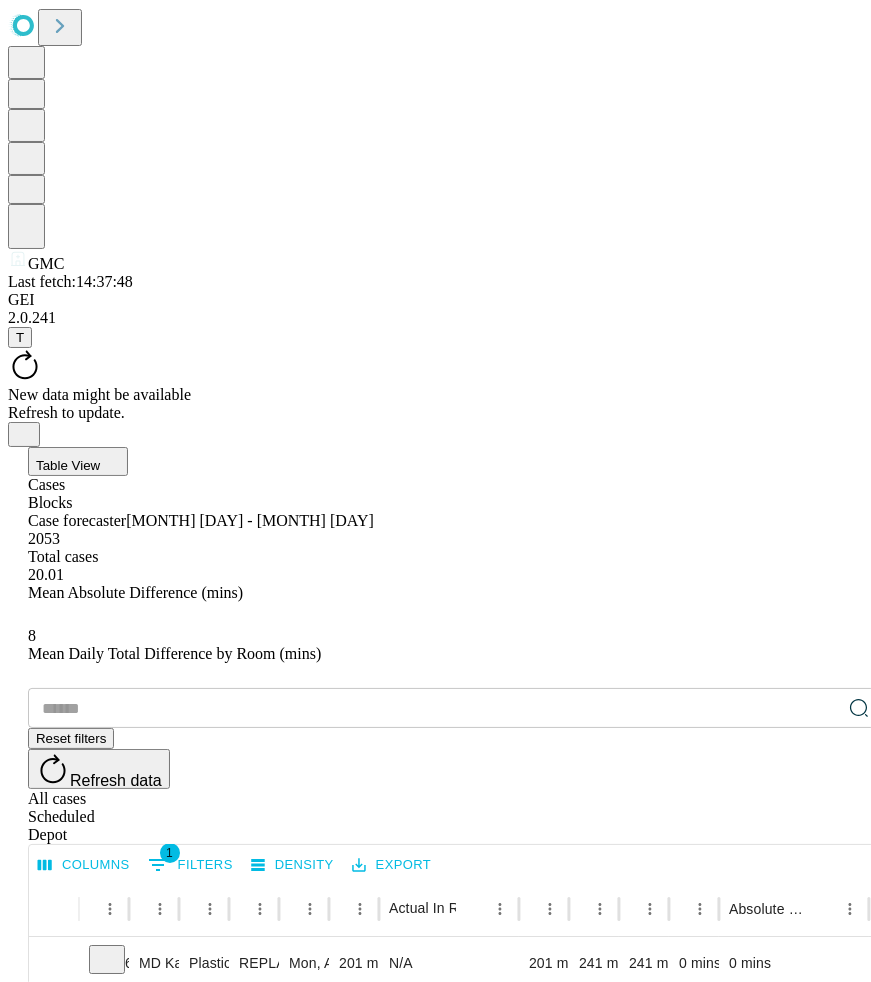 click on "New data might be available" at bounding box center (435, 395) 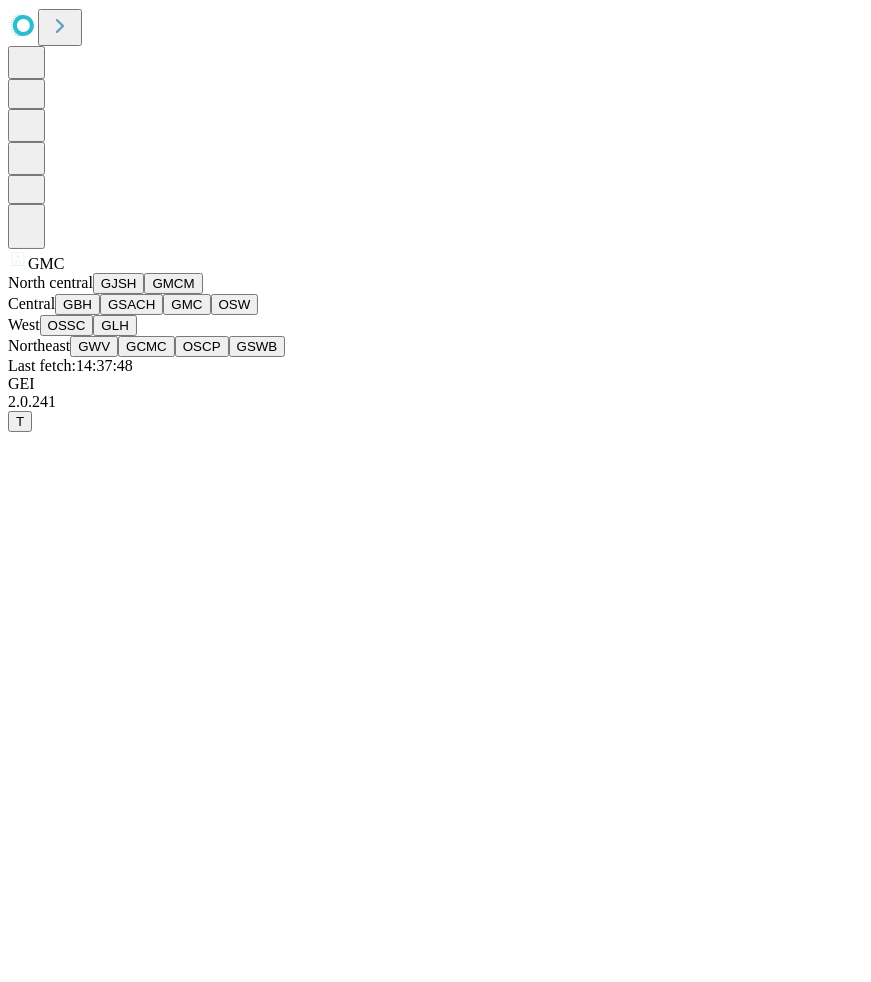 scroll, scrollTop: 0, scrollLeft: 0, axis: both 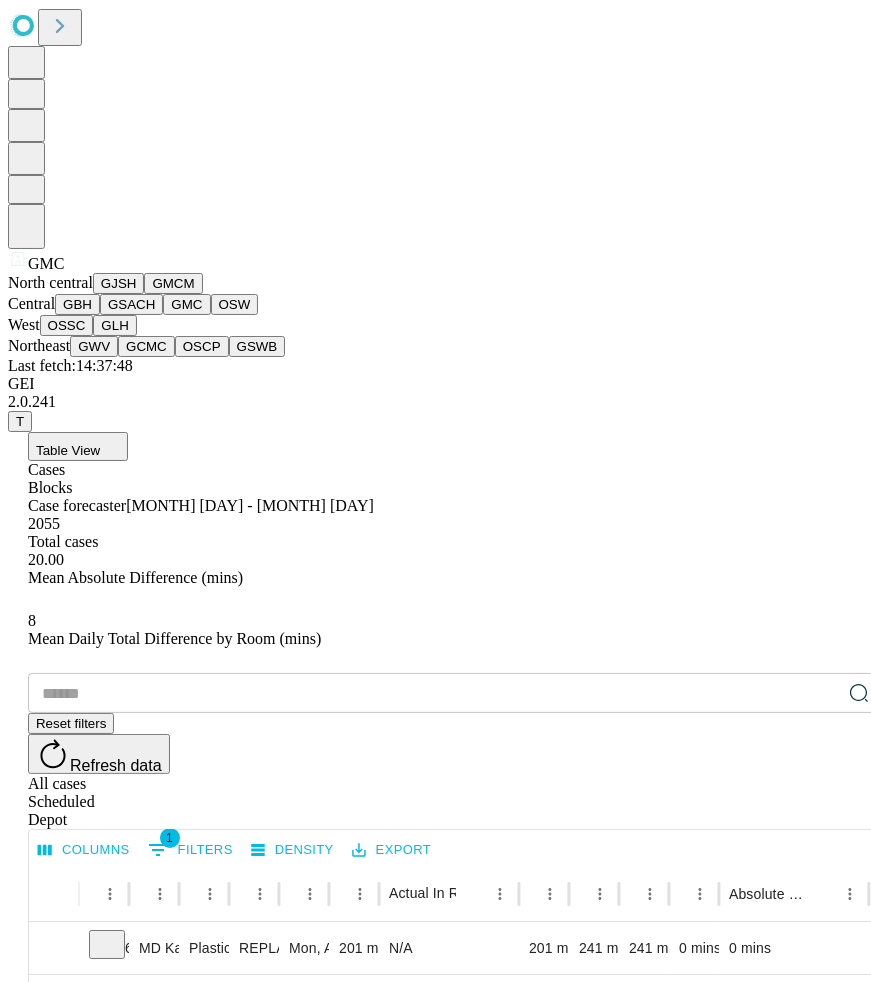 click on "GWV" at bounding box center (94, 346) 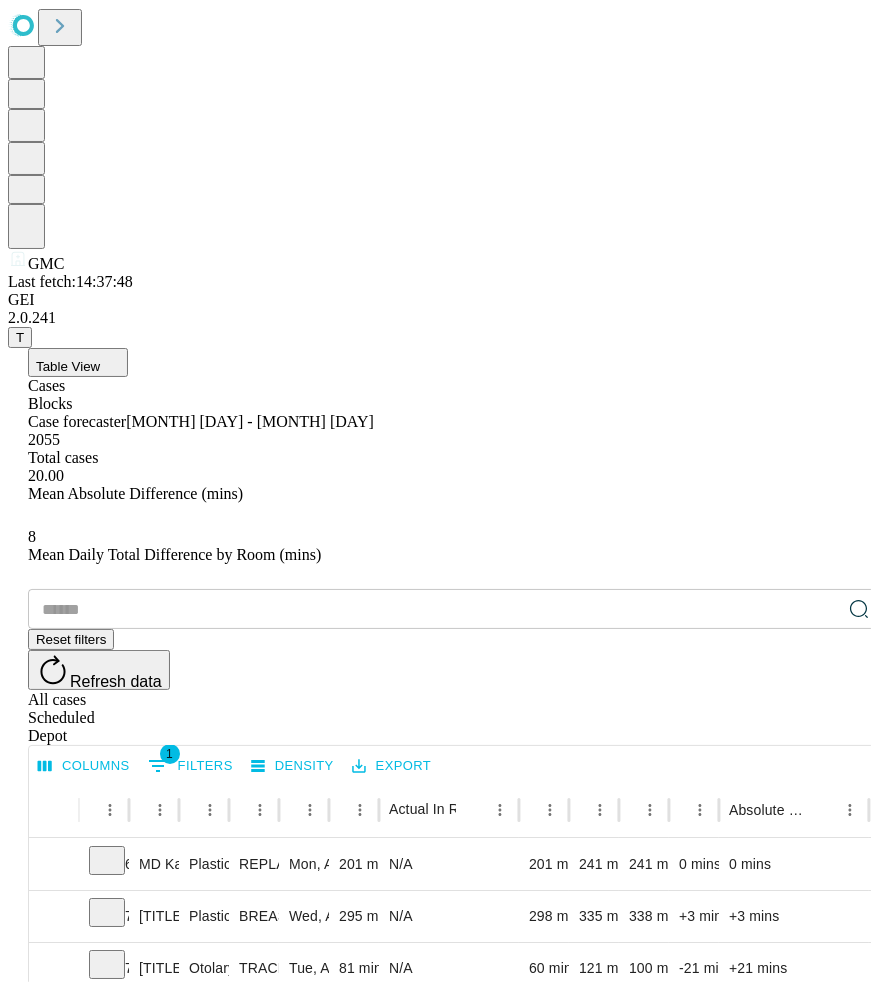 click on "Confirm" at bounding box center (97, 3683) 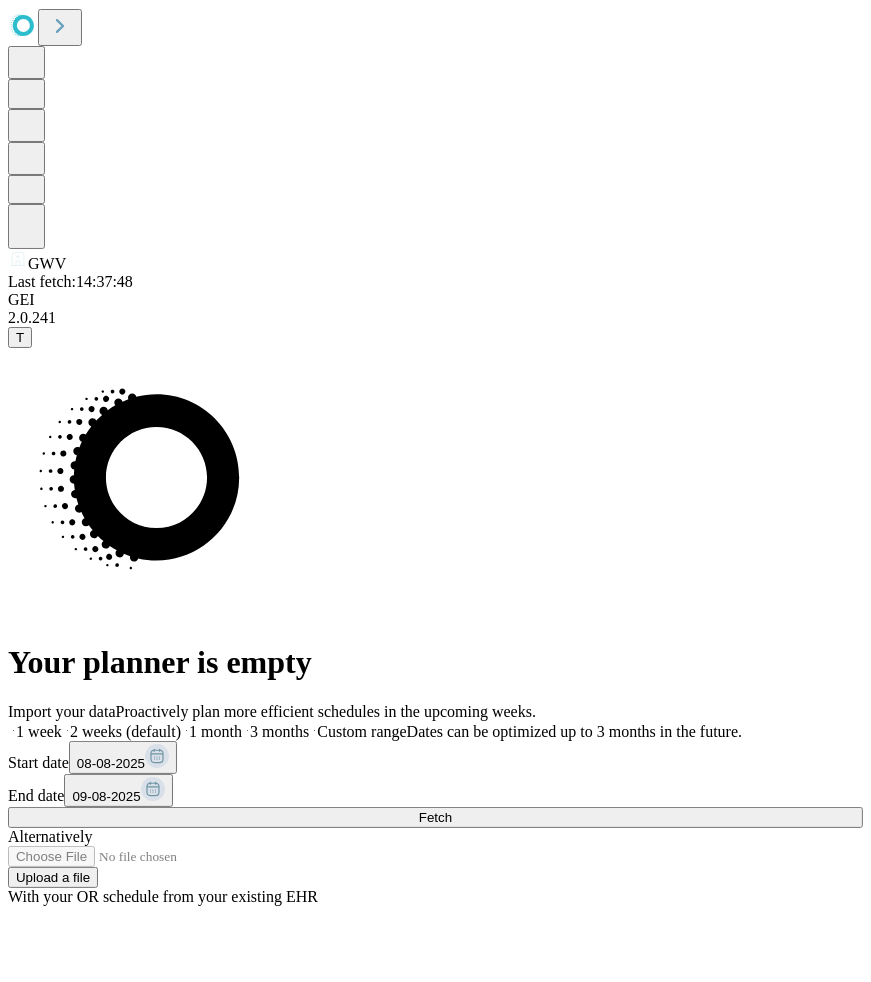 click on "Fetch" at bounding box center (435, 817) 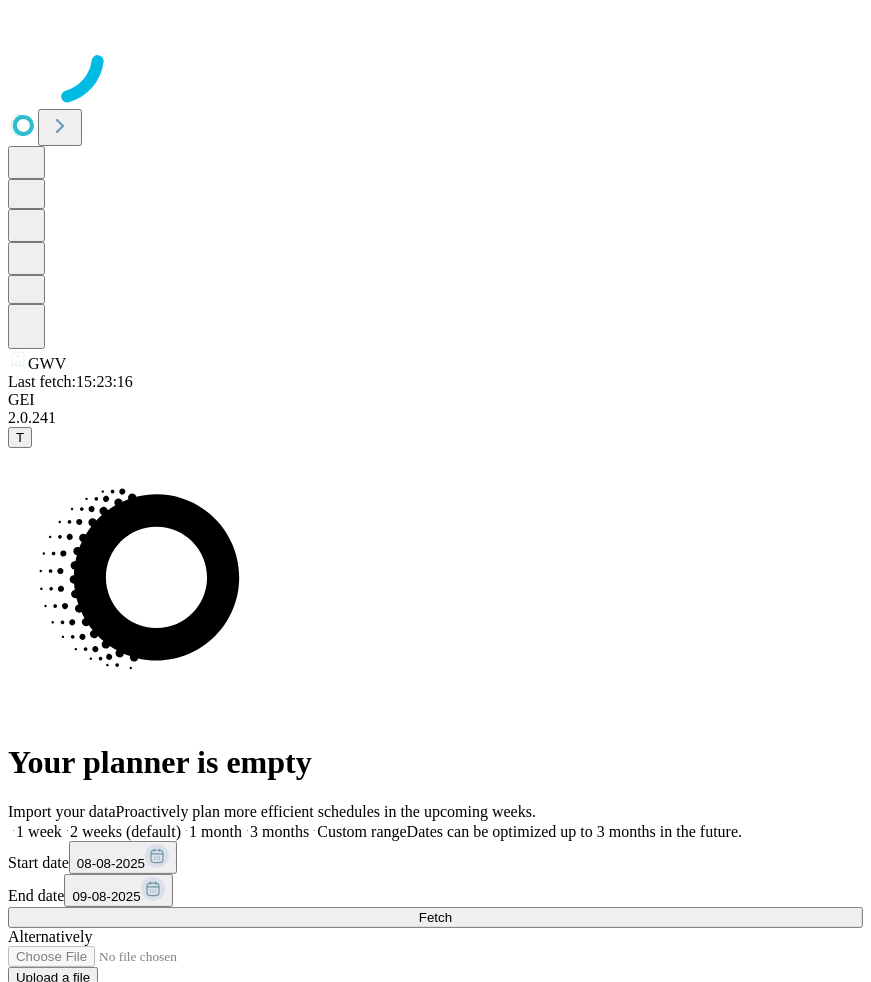 click at bounding box center [435, 58] 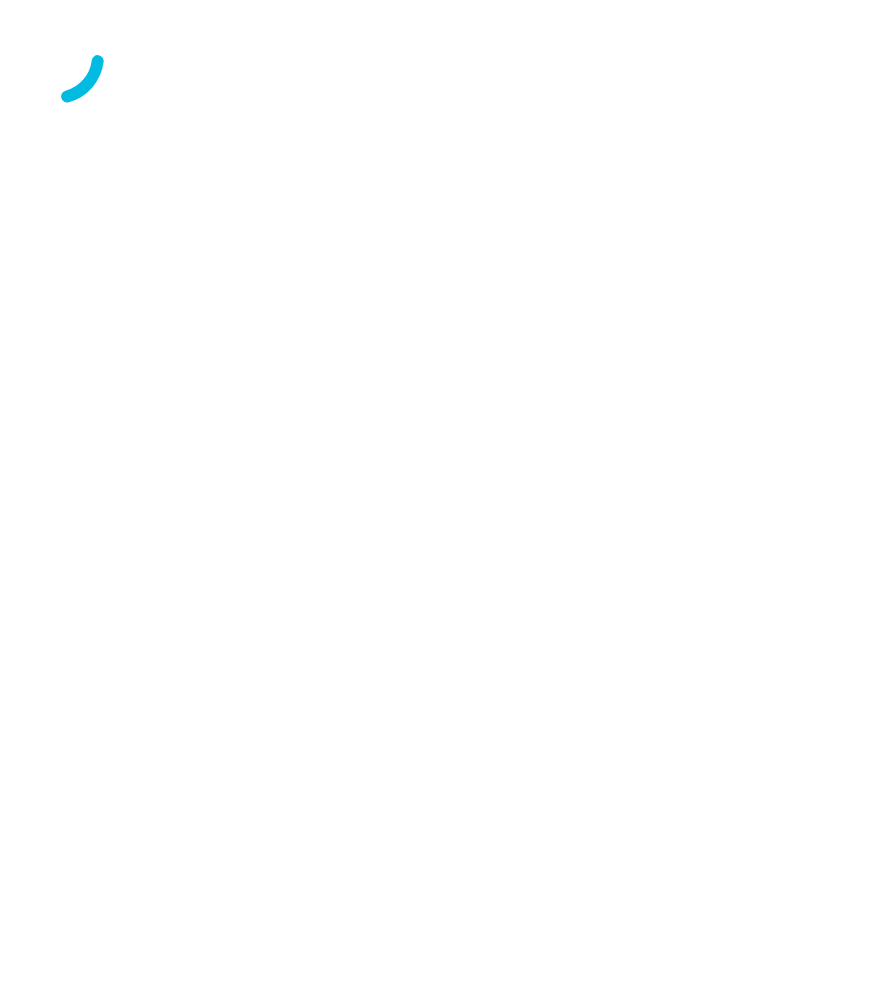 scroll, scrollTop: 0, scrollLeft: 0, axis: both 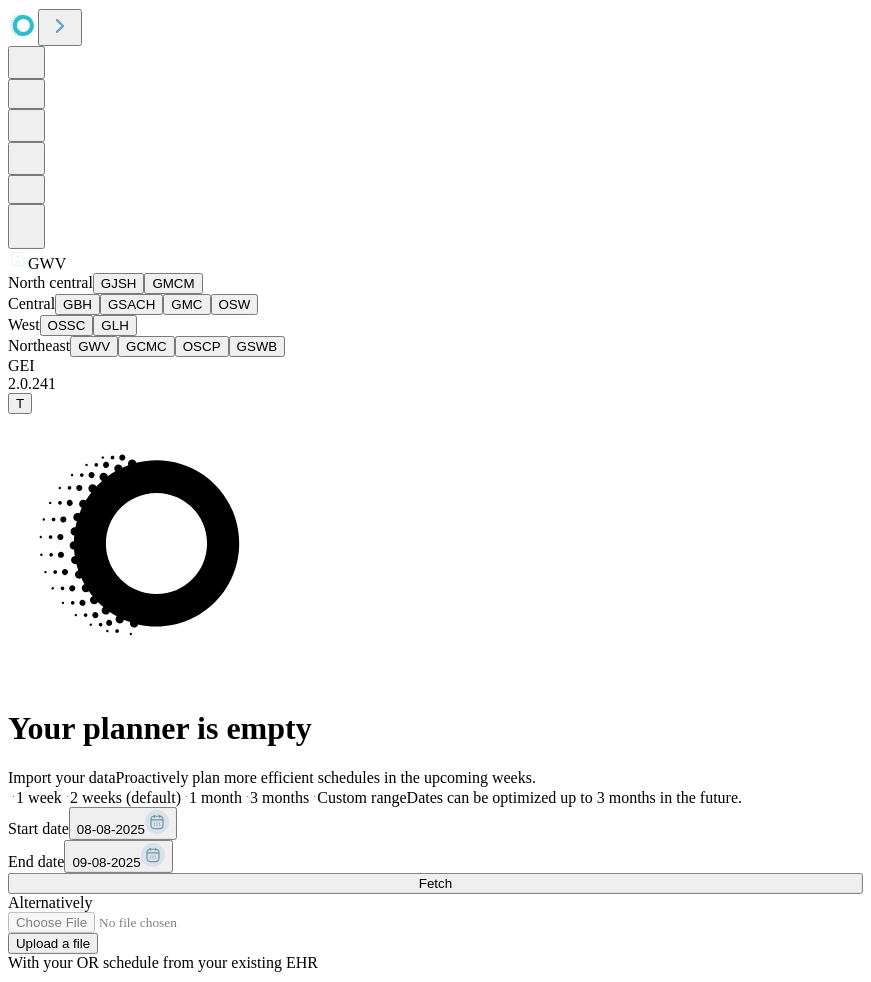 click on "GBH" at bounding box center (77, 304) 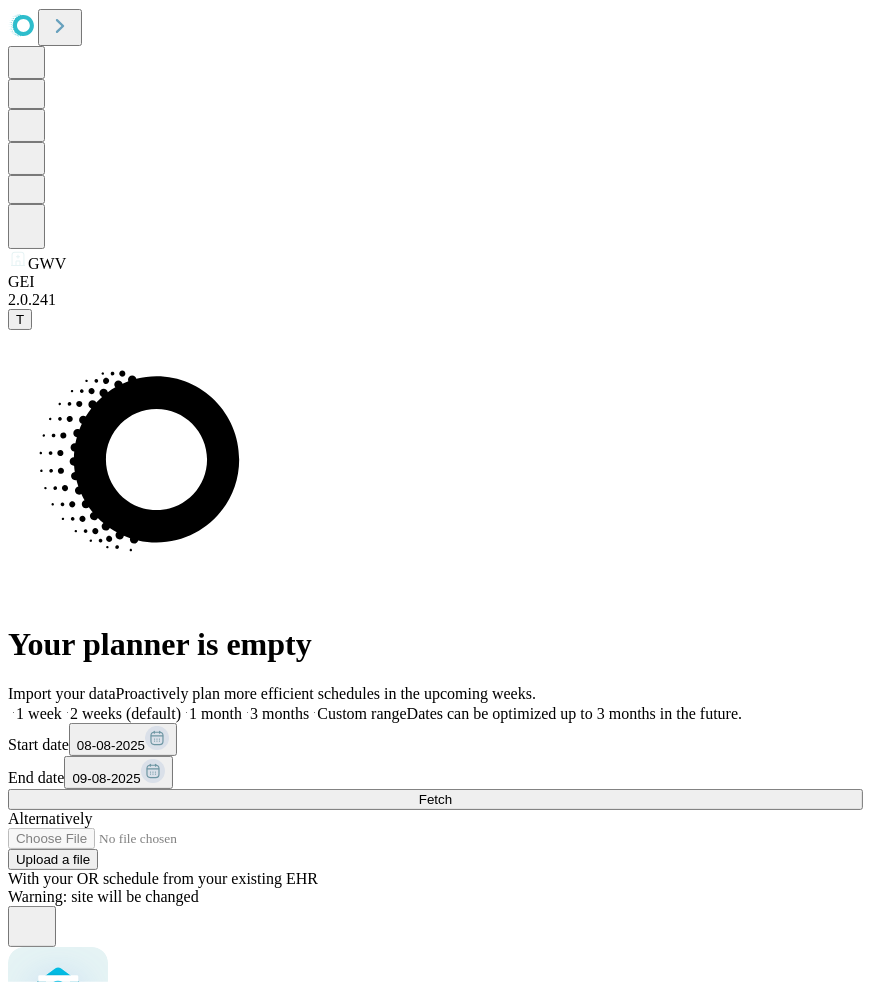 click on "Confirm" at bounding box center [97, 1079] 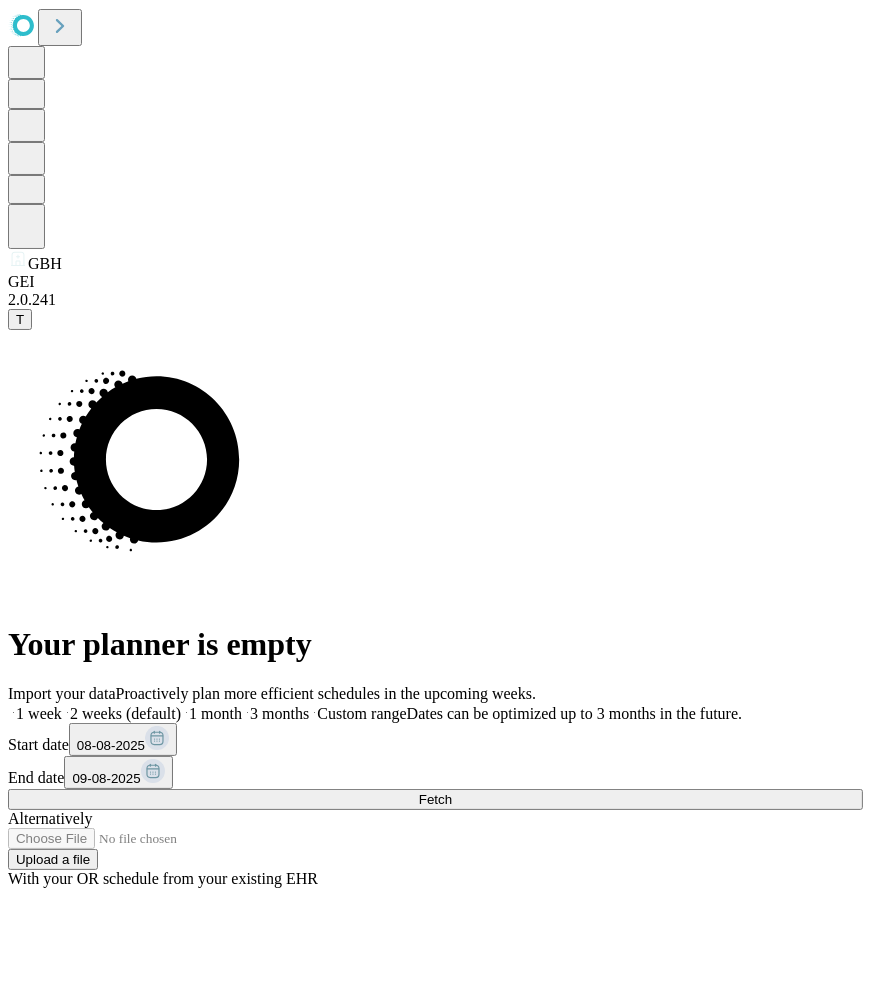 click on "Fetch" at bounding box center (435, 799) 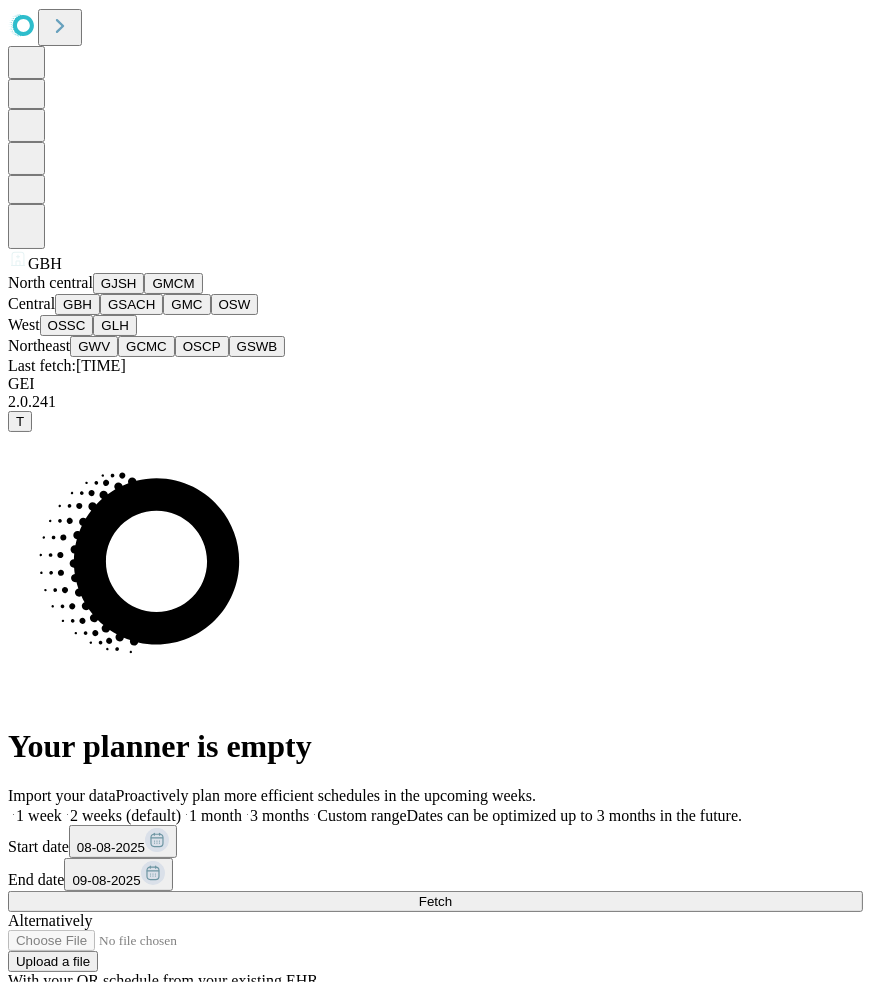 click on "GJSH" at bounding box center (119, 283) 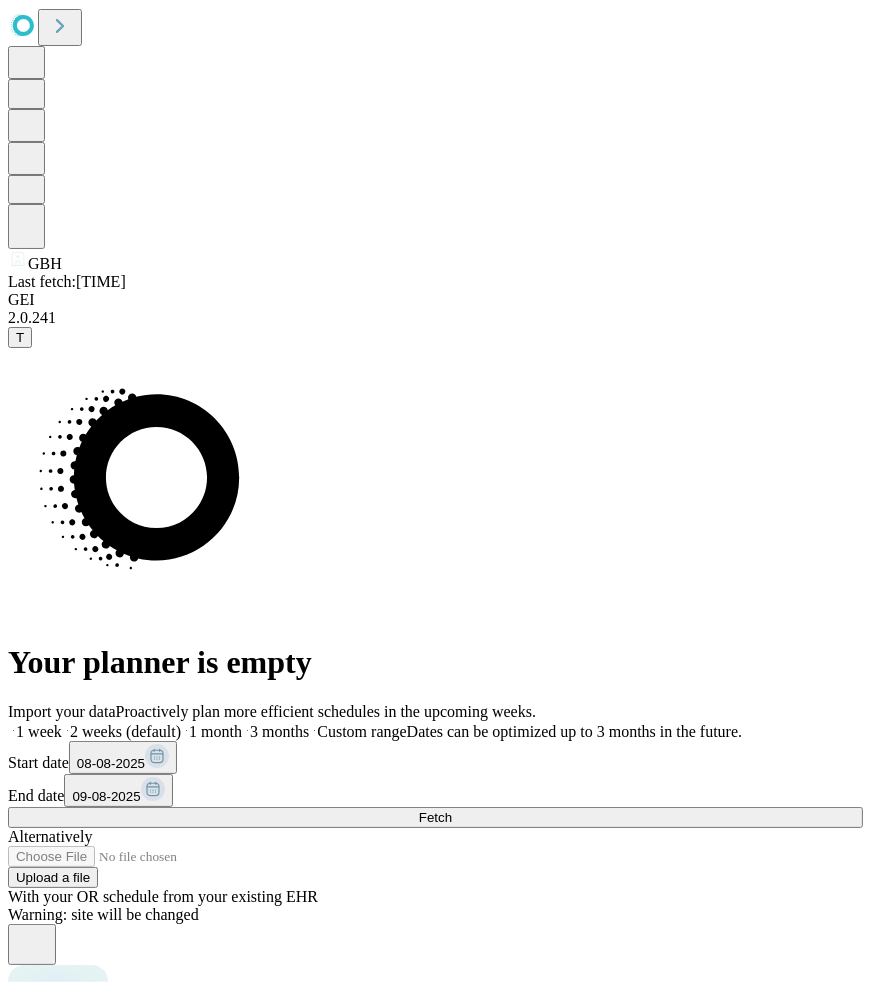 click on "Change the site from GBH?
Changing the site will re-direct you to the homepage Cancel Confirm" at bounding box center [435, 1036] 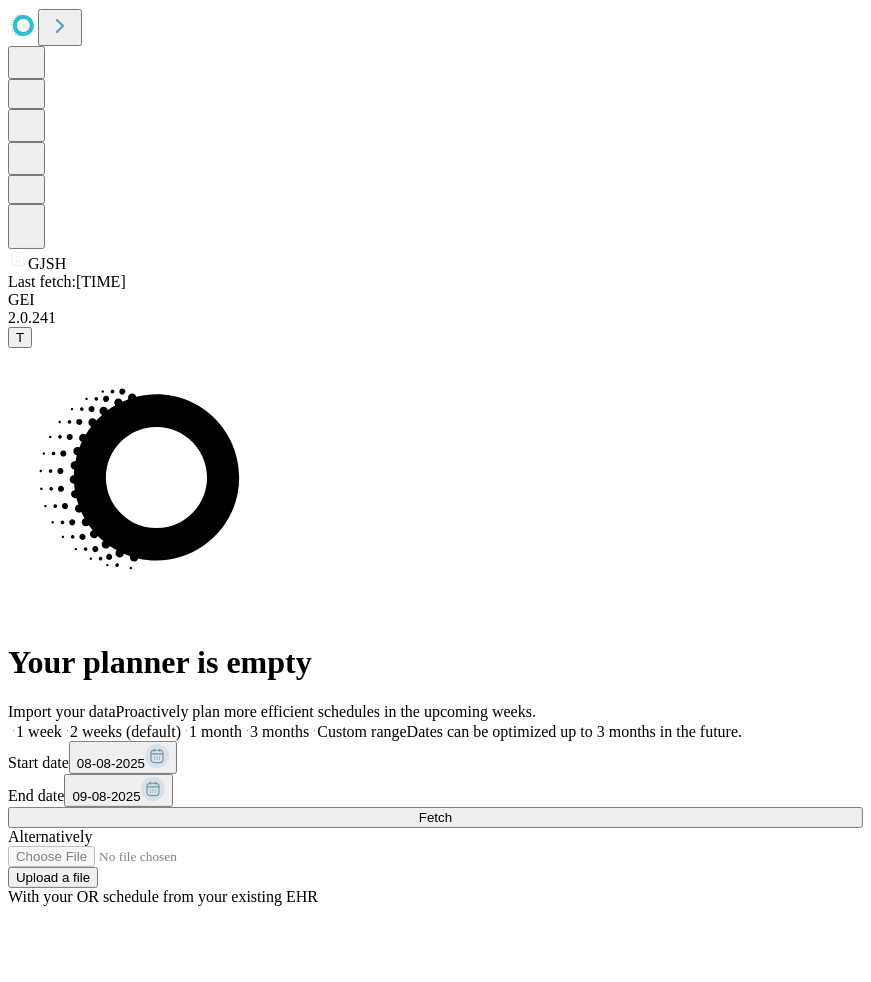 click on "Fetch" at bounding box center (435, 817) 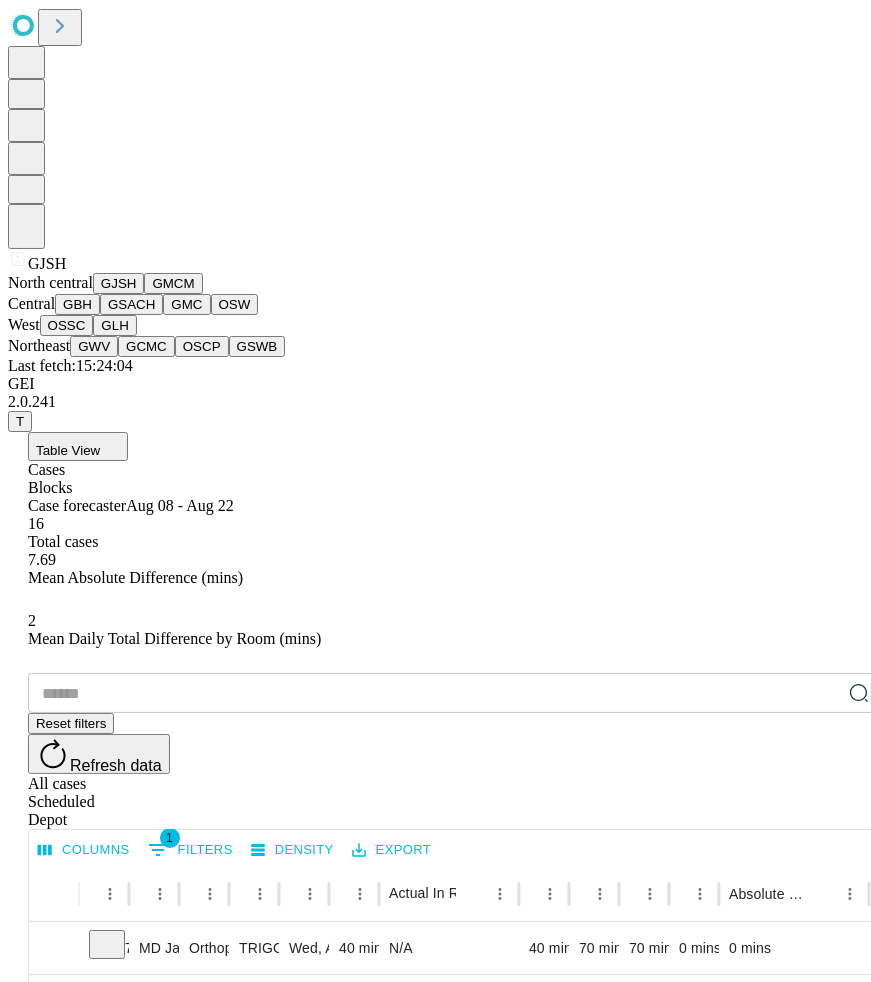 scroll, scrollTop: 416, scrollLeft: 0, axis: vertical 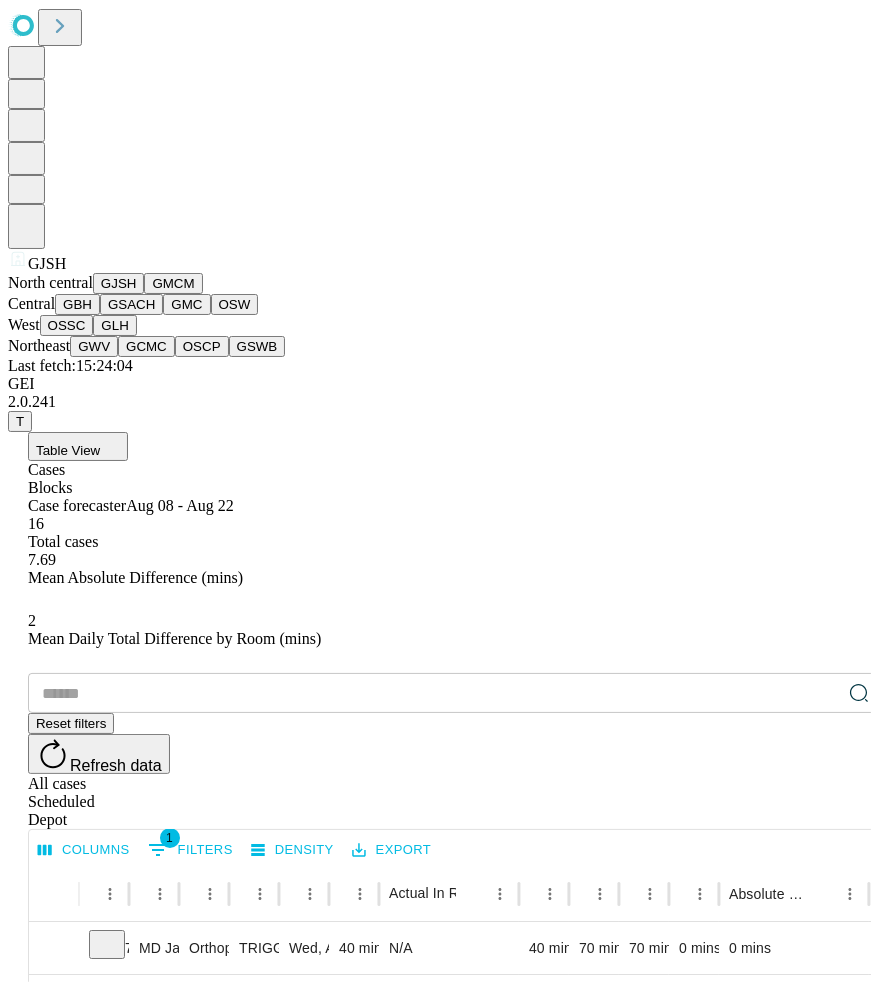 click on "GLH" at bounding box center [114, 325] 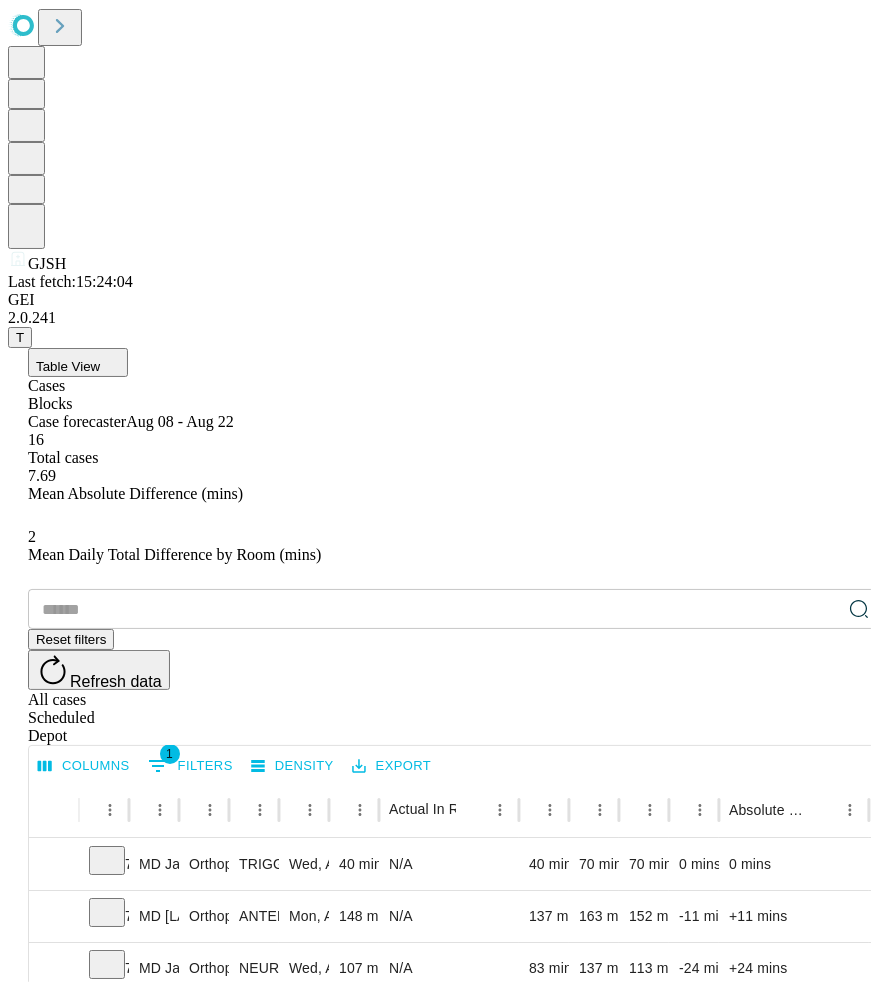 click on "Confirm" at bounding box center [97, 1915] 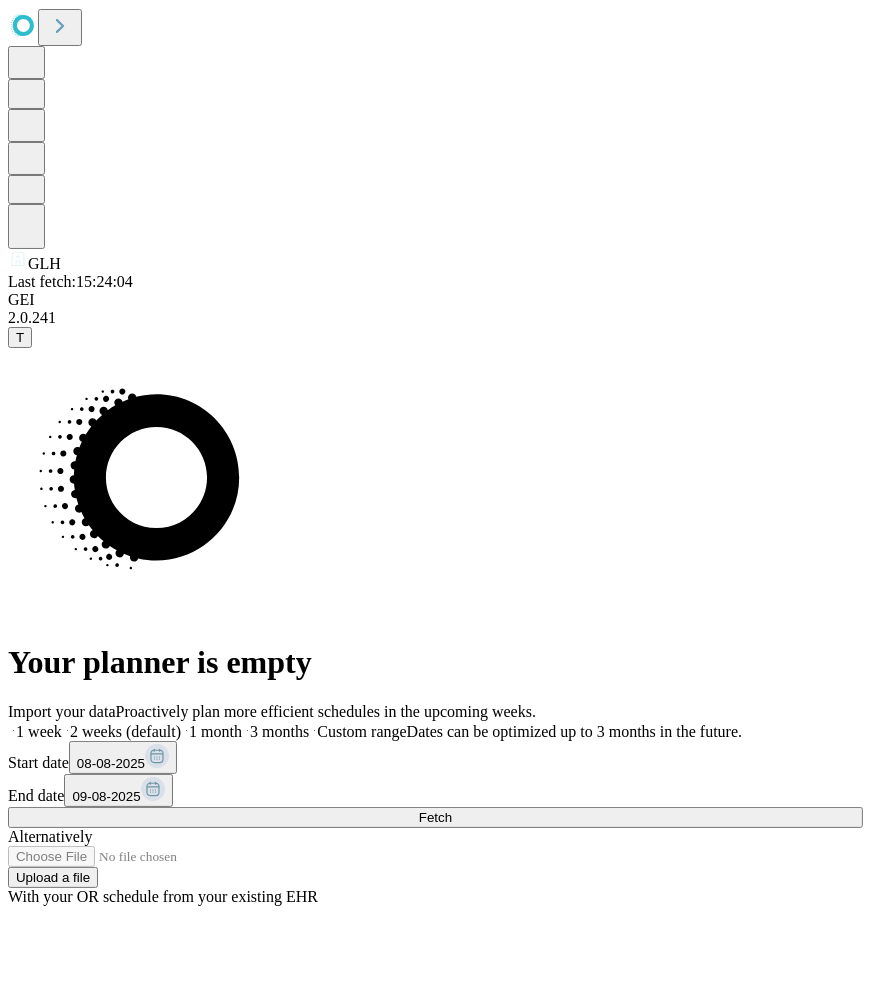 click on "Fetch" at bounding box center [435, 817] 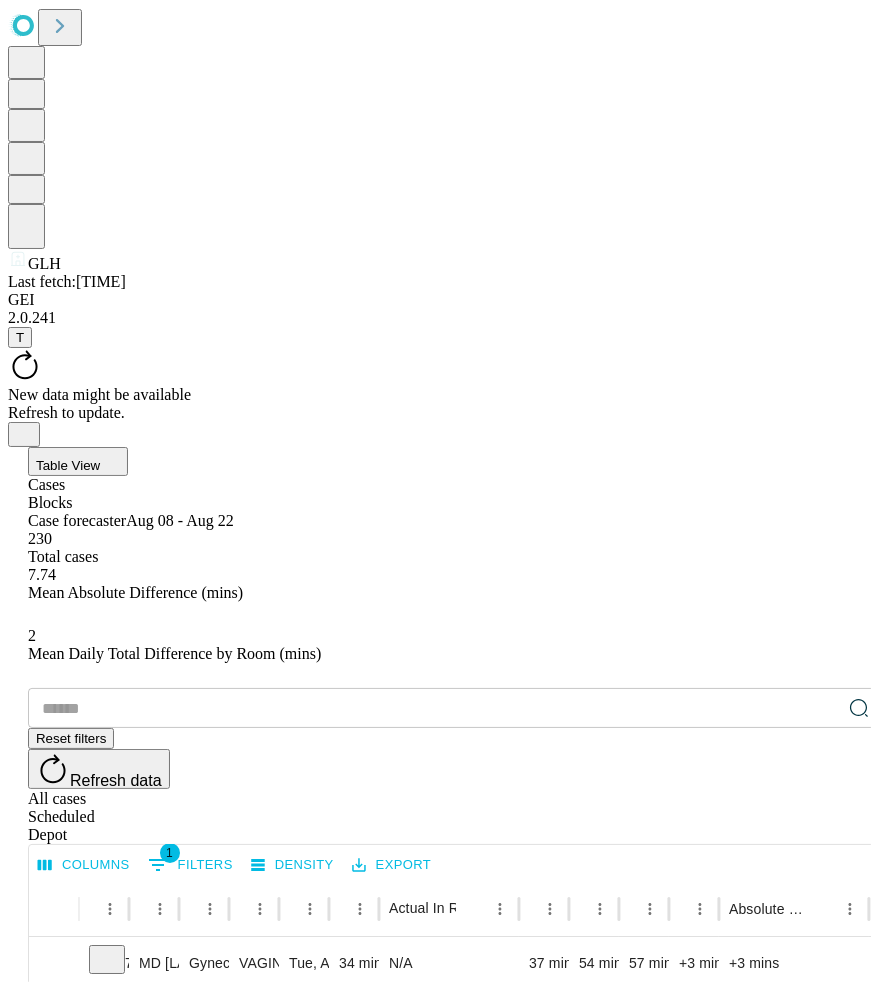 click on "New data might be available" at bounding box center (435, 395) 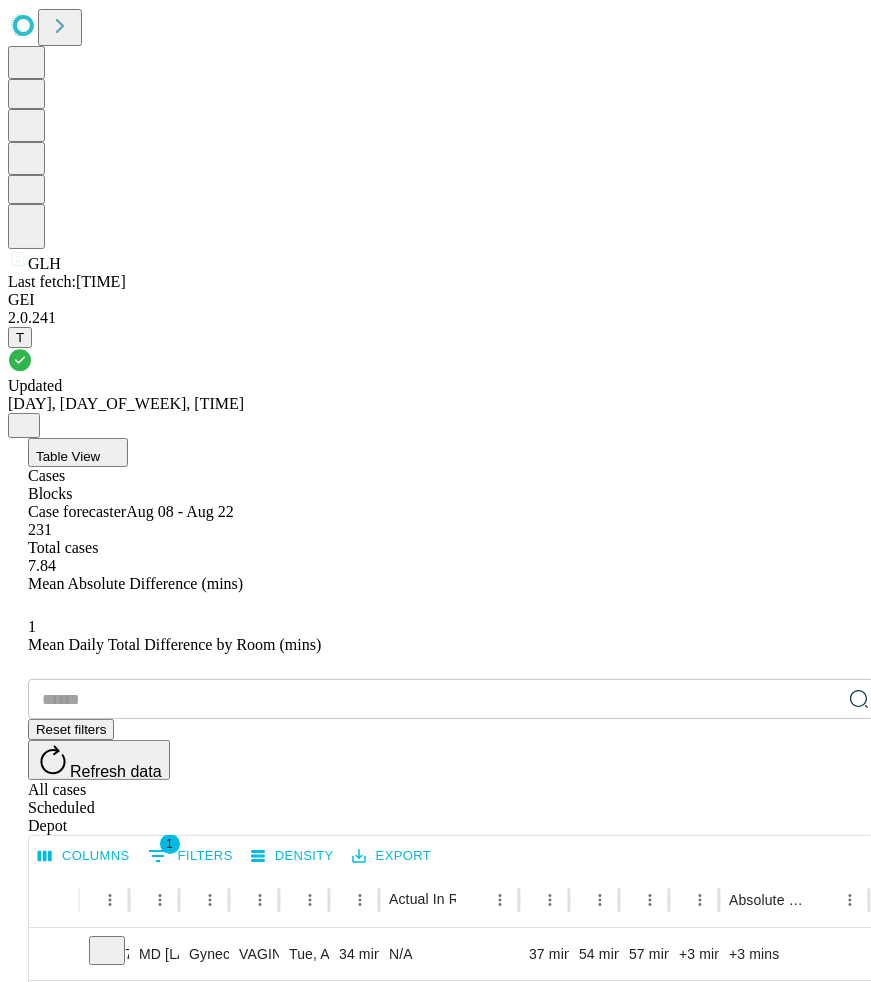 click 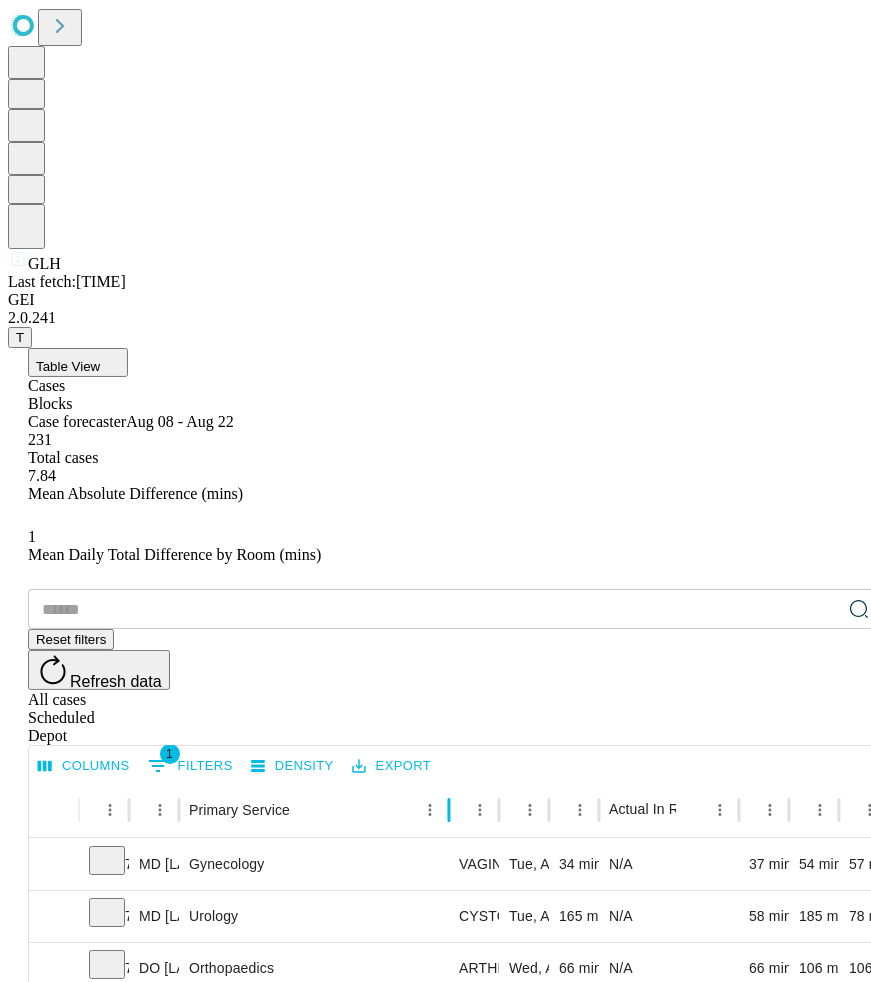 drag, startPoint x: 293, startPoint y: 419, endPoint x: 513, endPoint y: 458, distance: 223.43008 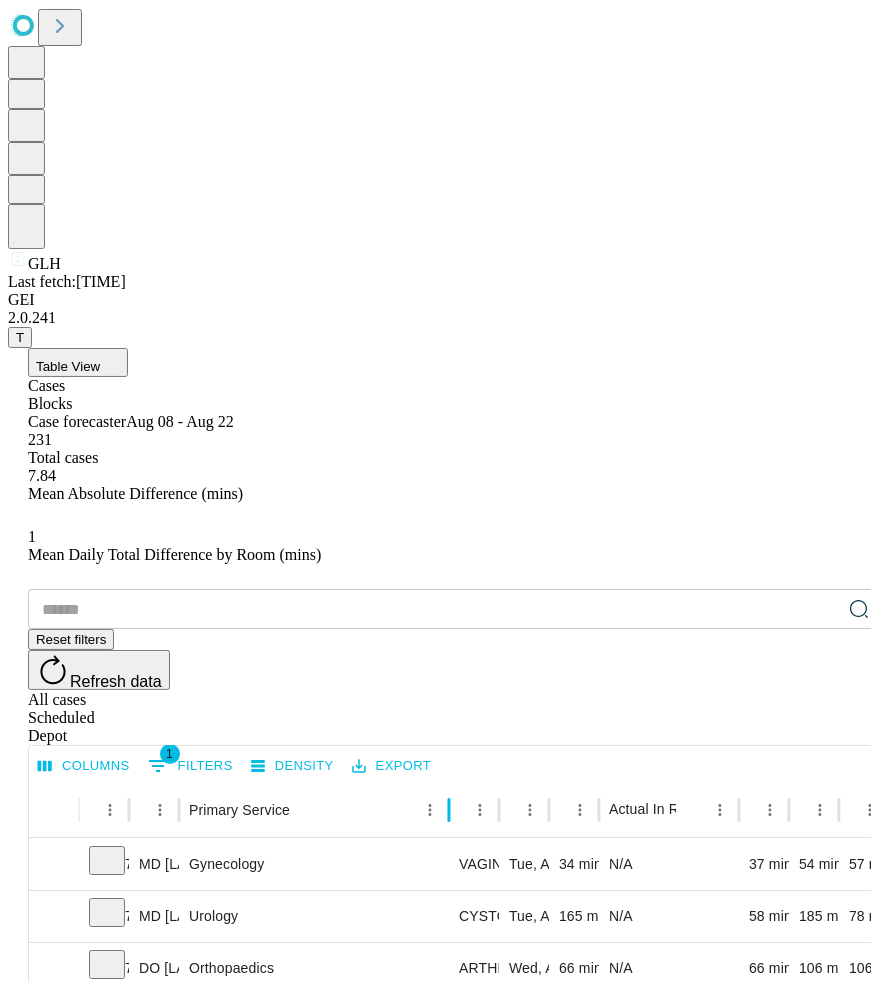 click on "Case Epic Id Surgeon Name Primary Service Surgery Name Surgery Date Scheduled In Room Duration Actual In Room Duration Predicted In Room Duration Total Scheduled Duration Total Predicted Duration Difference Absolute Difference Resolved in EHR EHR Action Comments 7757142 MD Kim Daniel Lee Gynecology VAGINAL SLING PROCEDURE FOR STRESS INCONTINENCE Tue, Aug 12 2025 34 mins N/A 37 mins 54 mins 57 mins +3 mins +3 mins Adjusted Ignored Large variance from Epic average 7848642 MD Zaleski Jr Charles E Urology CYSTOURETHROSCOPY URETEROSCOPY WITH LITHOTRIPSY AND STENT INSERTION Tue, Aug 19 2025 165 mins N/A 58 mins 185 mins 78 mins -107 mins +107 mins Adjusted Ignored Large variance from Epic average
7846095 DO Sobolewski Michael David Do Orthopaedics ARTHROSCOPY KNEE MEDIAL OR LATERAL MENISCECTOMY Wed, Aug 20 2025 66 mins N/A 66 mins 106 mins 106 mins 0 mins 0 mins Adjusted Ignored 7853340 DO Buzas Christopher J General Surgery IMPLANTATION NEUROSTIMULATOR SACRAL NERVE Thu, Aug 21 2025 112 mins N/A 53 mins 122 mins" at bounding box center [455, 2110] 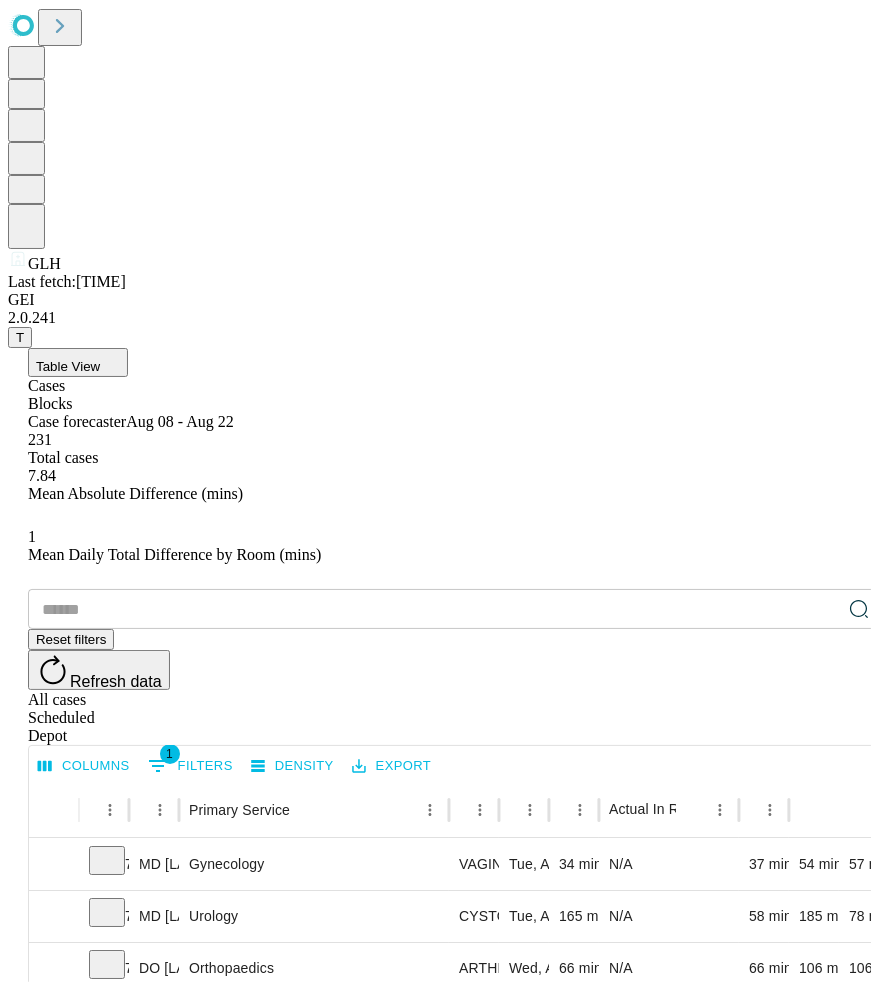 scroll, scrollTop: 632, scrollLeft: 0, axis: vertical 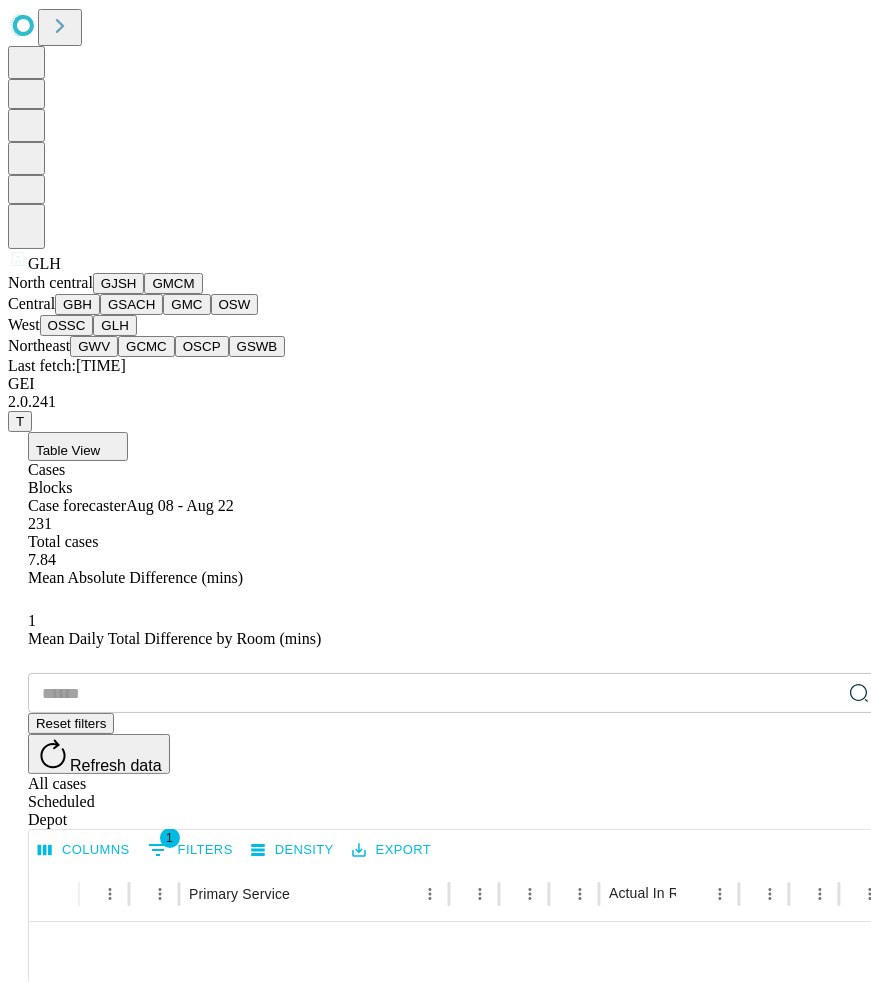 click on "GMC" at bounding box center [186, 304] 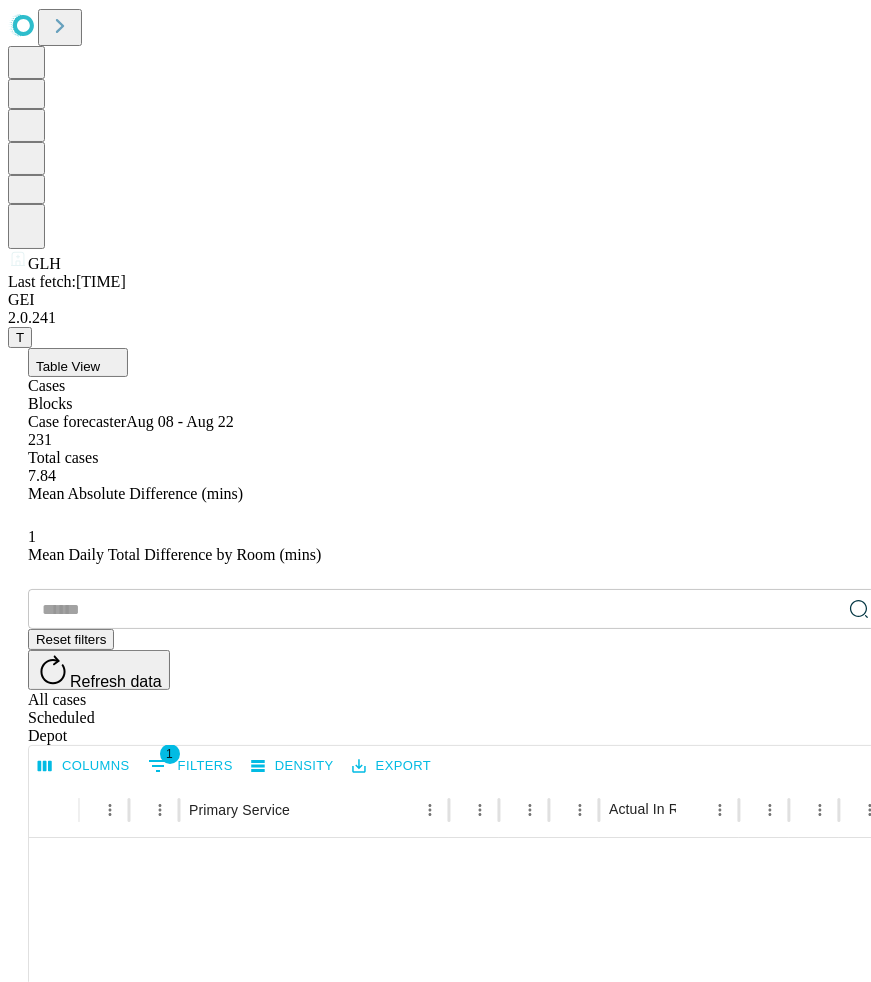 click on "Confirm" at bounding box center (97, 3683) 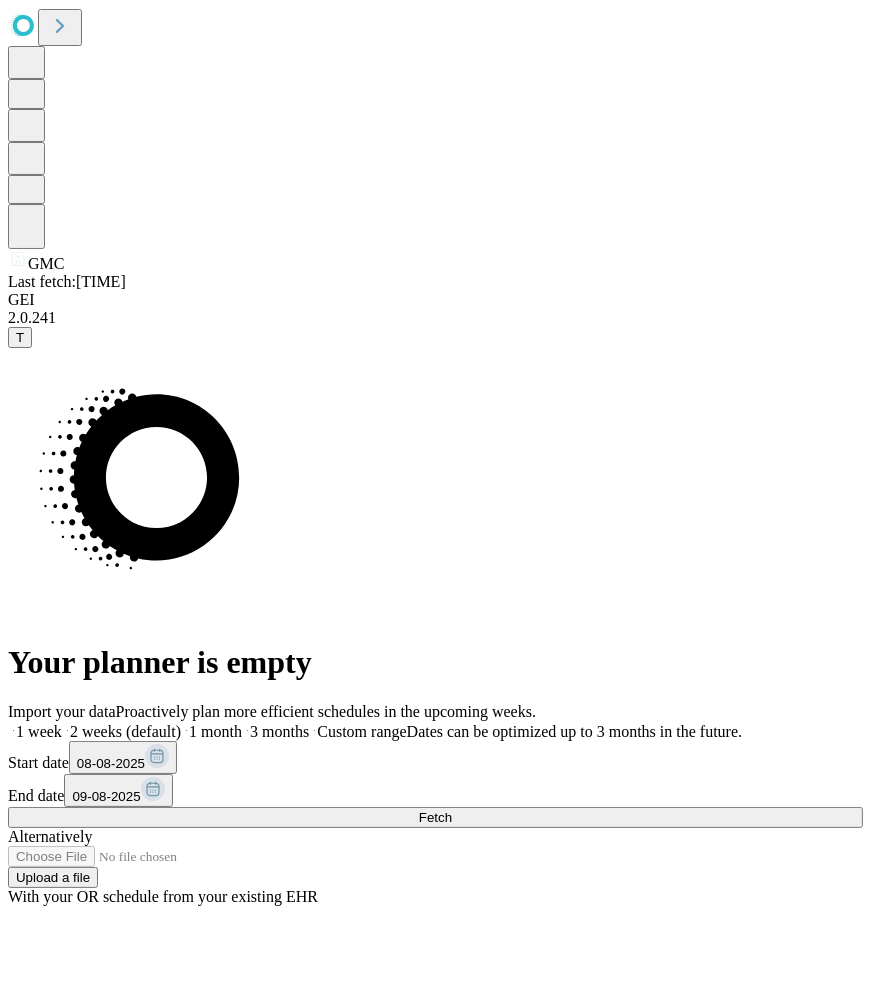 click on "Fetch" at bounding box center [435, 817] 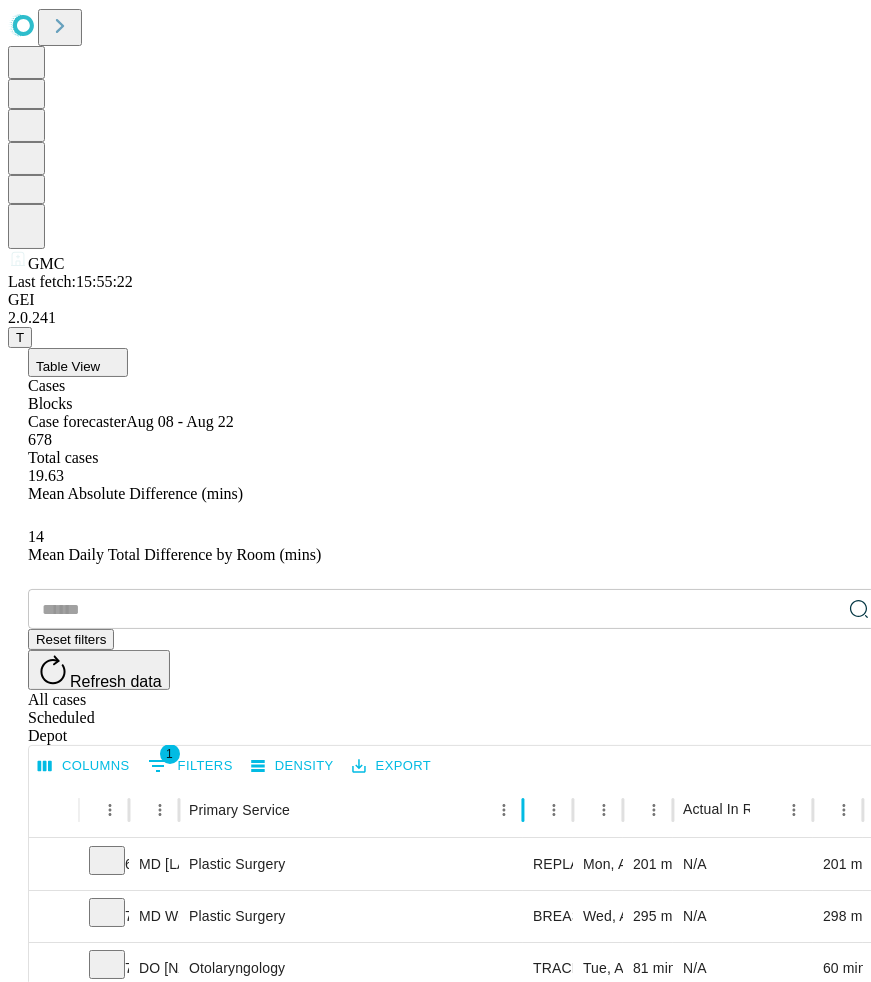 drag, startPoint x: 295, startPoint y: 422, endPoint x: 589, endPoint y: 468, distance: 297.57687 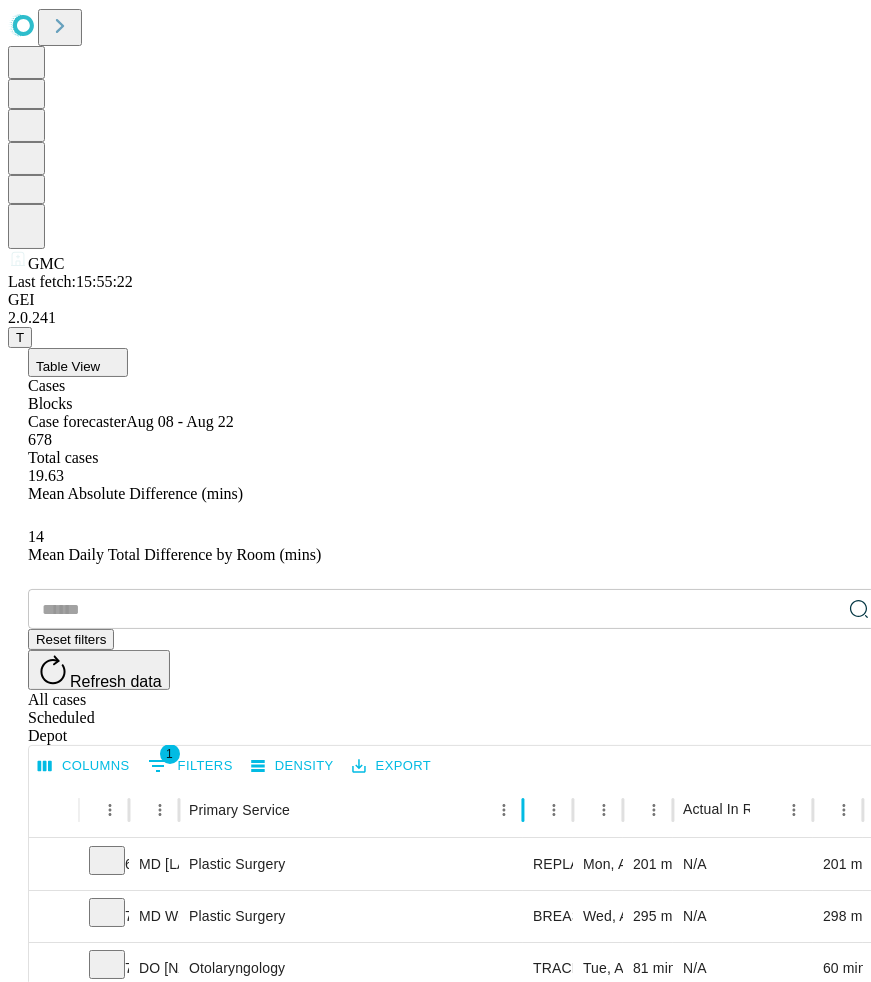 click on "Case Epic Id Surgeon Name Primary Service Surgery Name Surgery Date Scheduled In Room Duration Actual In Room Duration Predicted In Room Duration Total Scheduled Duration Total Predicted Duration Difference Absolute Difference Resolved in EHR EHR Action Comments 6923803 MD Kauffman Christian Anthony Md Plastic Surgery REPLACEMENT OF TISSUE EXPANDER WITH PERMANENT IMPLANT Mon, Aug 11 2025 201 mins N/A 201 mins 241 mins 241 mins 0 mins 0 mins Adjusted Ignored Large variance from Epic average 7149290 MD Weyerbacher Jonathan S Md Plastic Surgery BREAST REDUCTION Wed, Aug 13 2025 295 mins N/A 298 mins 335 mins 338 mins +3 mins +3 mins Adjusted Ignored Large variance from Epic average, opmed 383, avera... 7777036 DO Purdy Nicholas Craig Otolaryngology TRACHEAL PUNCTURE Tue, Aug 19 2025 81 mins N/A 60 mins 121 mins 100 mins -21 mins +21 mins Adjusted Ignored Large variance from Epic average 7436101 MD Mori Ryan L Urology CORRECT PENILE ANGULATION Tue, Aug 19 2025 130 mins N/A 117 mins 170 mins 157 mins -13 mins N/A" at bounding box center [455, 2110] 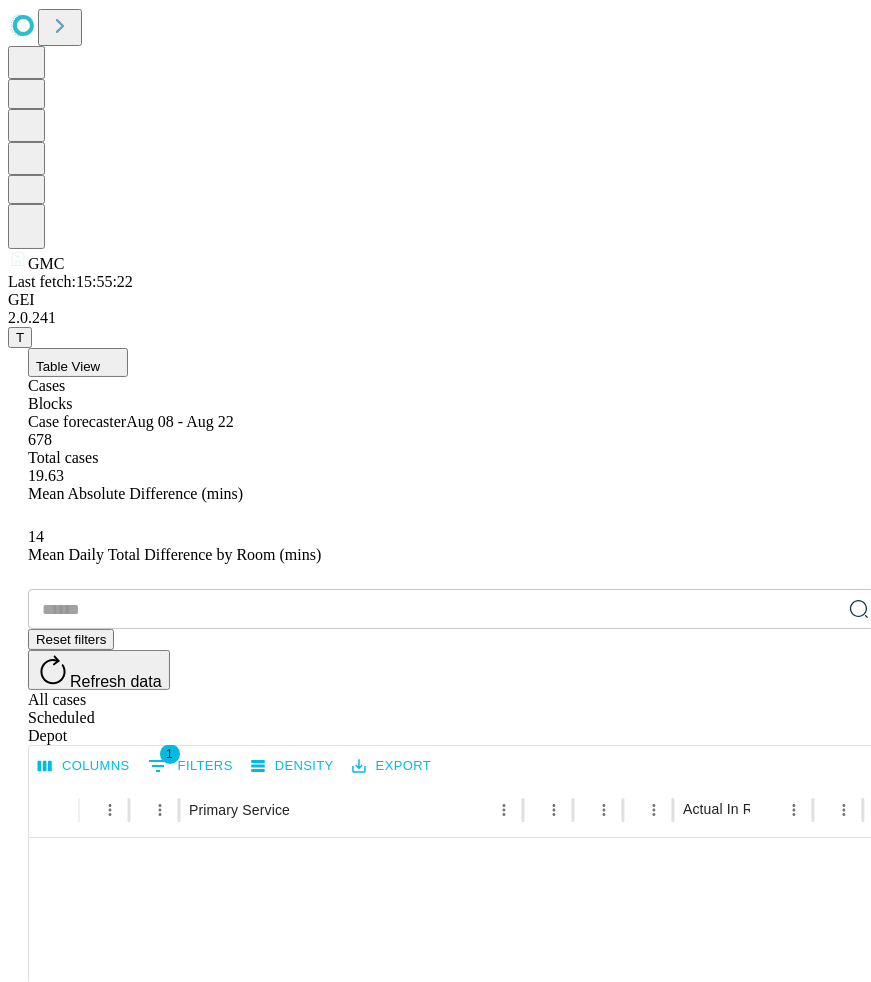 click 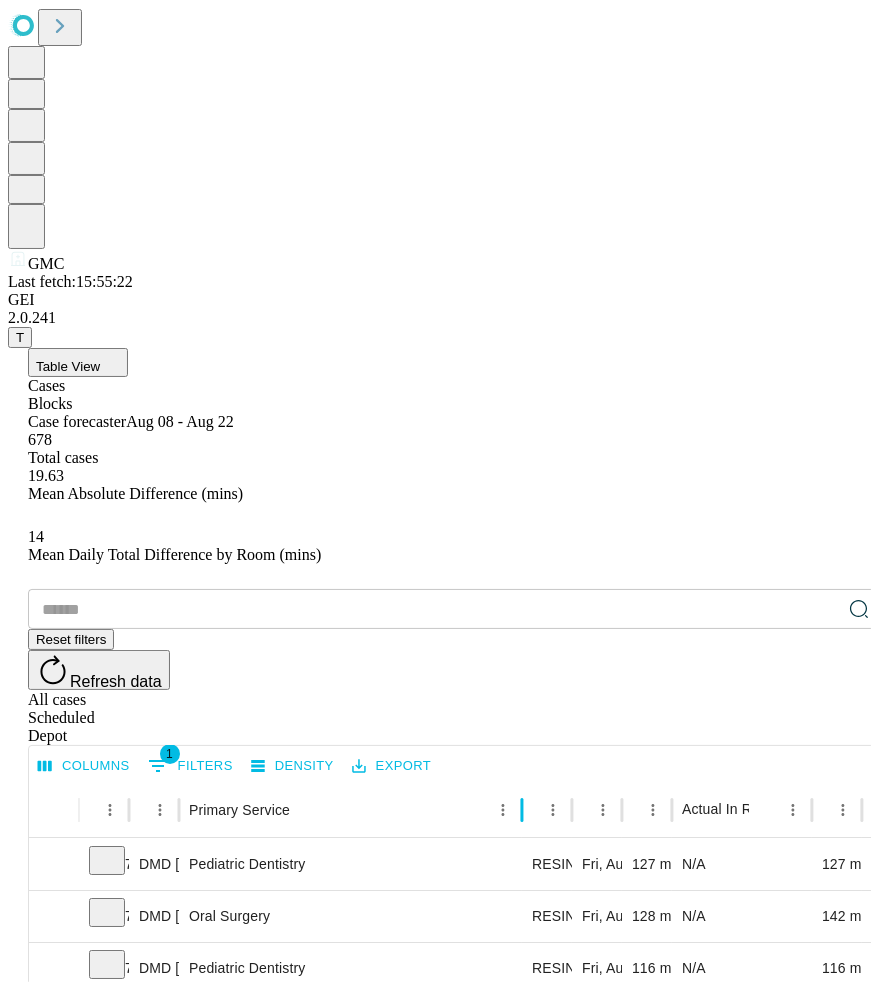 drag, startPoint x: 297, startPoint y: 418, endPoint x: 566, endPoint y: 504, distance: 282.4128 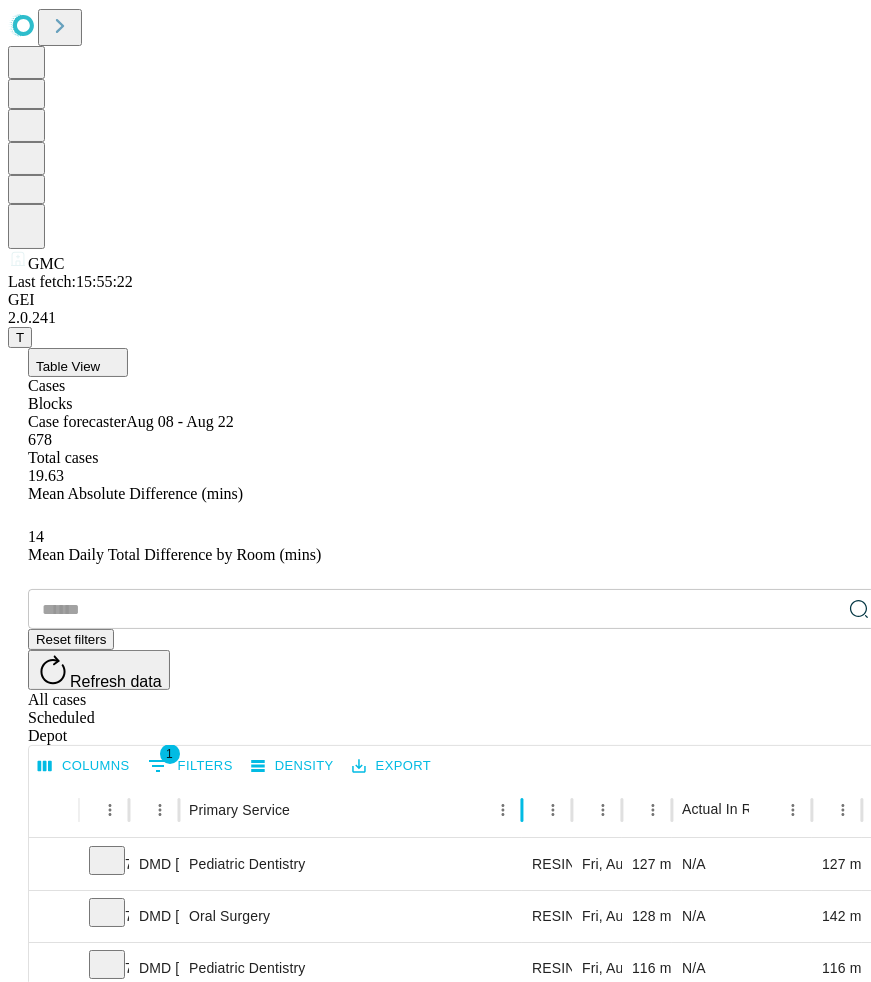 click on "Case Epic Id Surgeon Name Primary Service Surgery Name Surgery Date Scheduled In Room Duration Actual In Room Duration Predicted In Room Duration Total Scheduled Duration Total Predicted Duration Difference Absolute Difference Resolved in EHR EHR Action Comments 7511455 DMD Pizano Jessica Marie Dmd Pediatric Dentistry RESIN BASED COMPOSITE 3 SURFACES, POSTERIOR Fri, Aug 08 2025 127 mins N/A 127 mins 227 mins 227 mins 0 mins 0 mins Adjusted Ignored 7598944 DMD Pizano Jessica Marie Dmd Oral Surgery RESIN BASED COMPOSITE 3 SURFACES, POSTERIOR Fri, Aug 08 2025 128 mins N/A 142 mins 185 mins 199 mins +14 mins +14 mins Adjusted Ignored 7735044 DMD Pizano Jessica Marie Dmd Pediatric Dentistry RESIN BASED COMPOSITE 2 SURFACES, POSTERIOR Fri, Aug 08 2025 116 mins N/A 116 mins 173 mins 173 mins 0 mins 0 mins Adjusted Ignored 7608178 DO Rager Jennifer Renee Do Otolaryngology BINOCULAR MICROSCOPY Fri, Aug 08 2025 90 mins N/A 51 mins 92 mins 53 mins -39 mins +39 mins Adjusted Ignored 7140137 DO Rager Jennifer Renee Do N/A" at bounding box center [455, 2110] 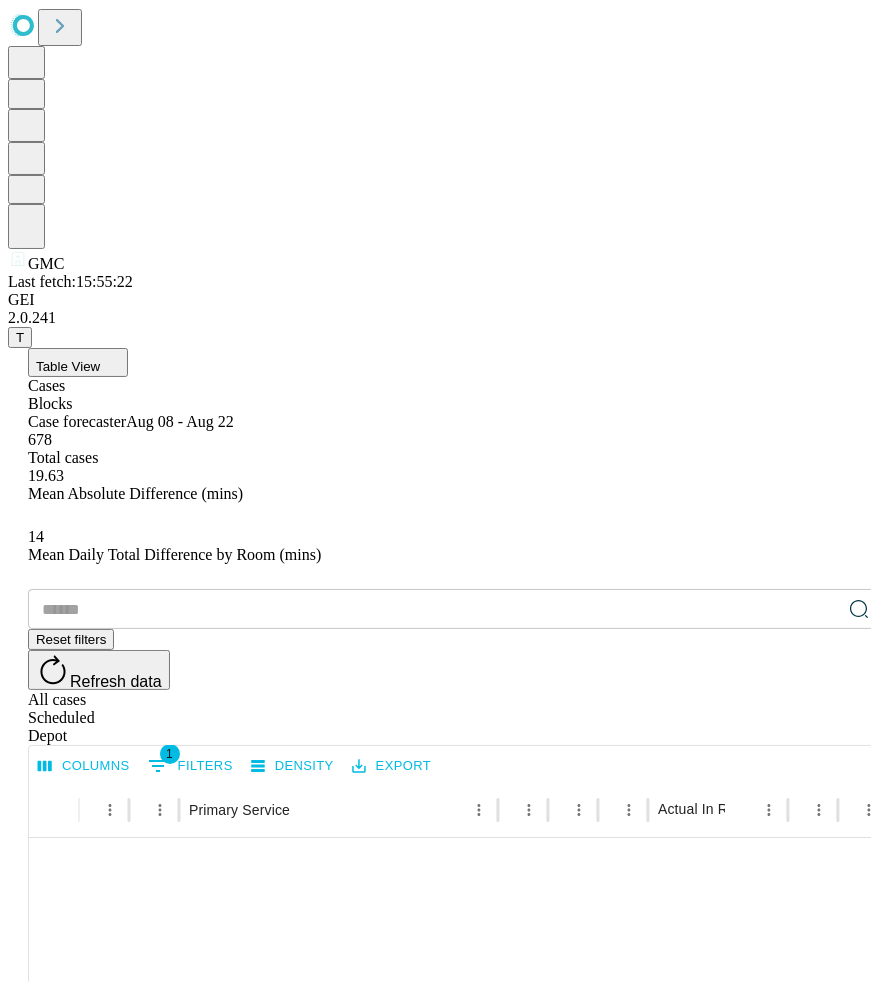 click 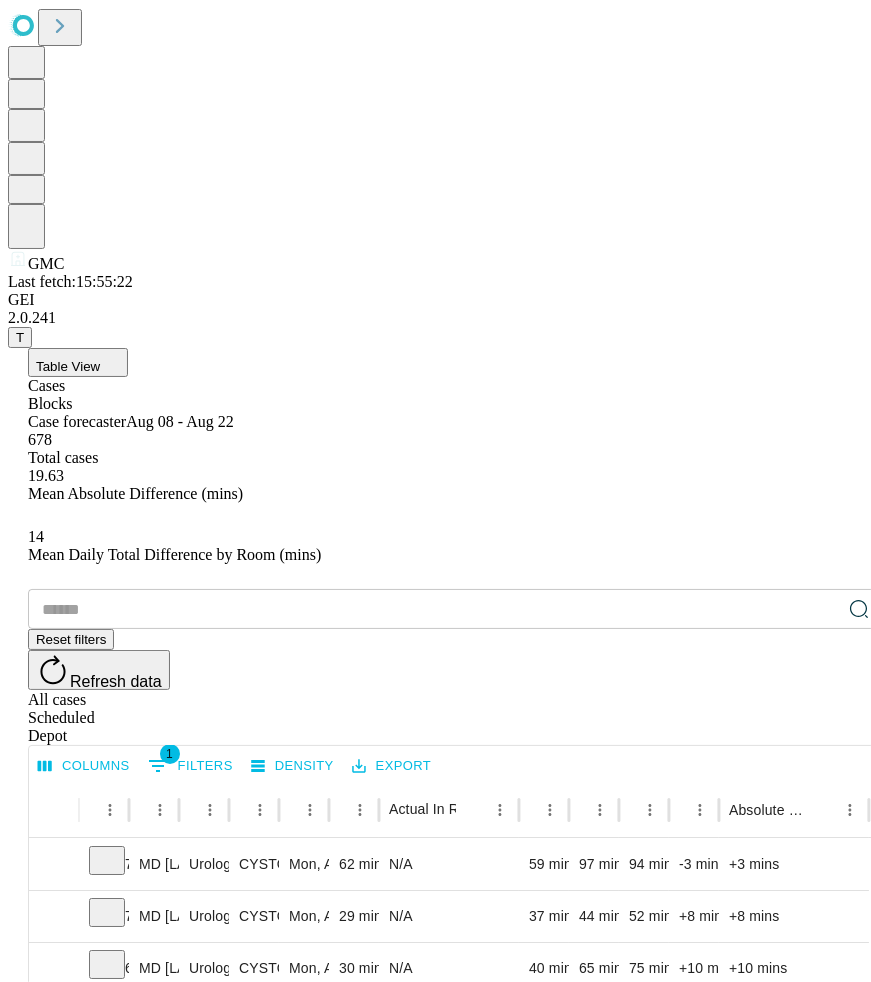 click 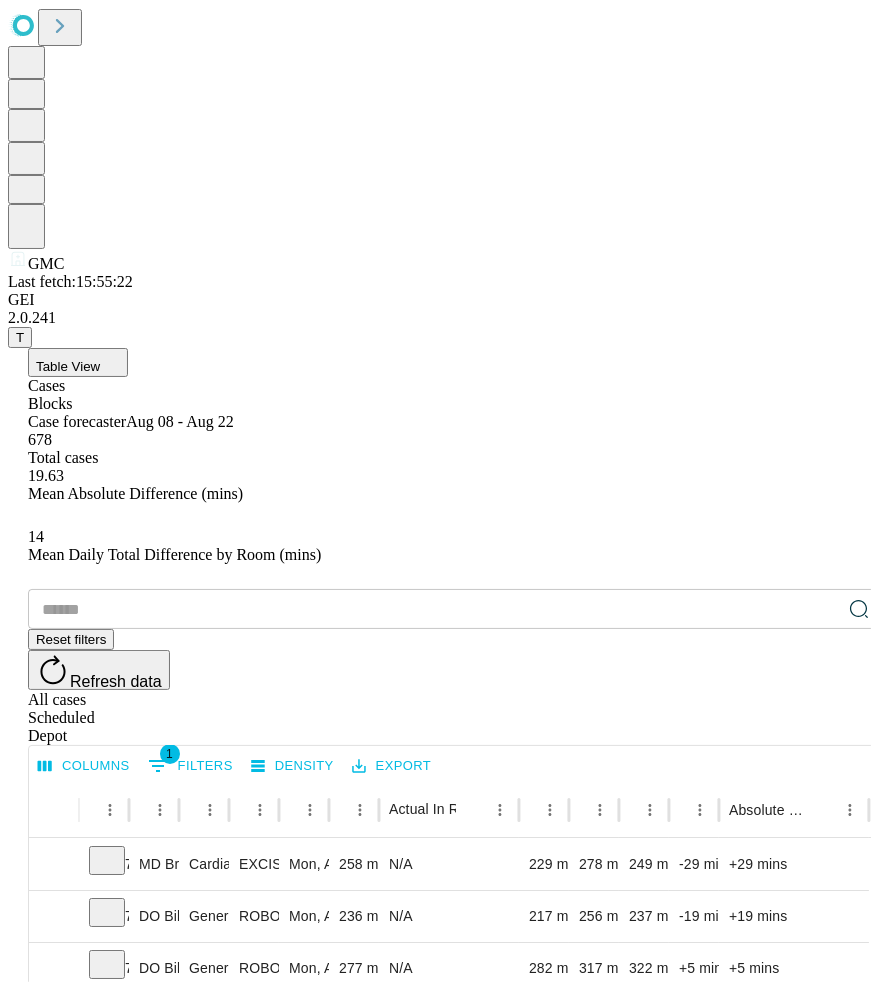 click 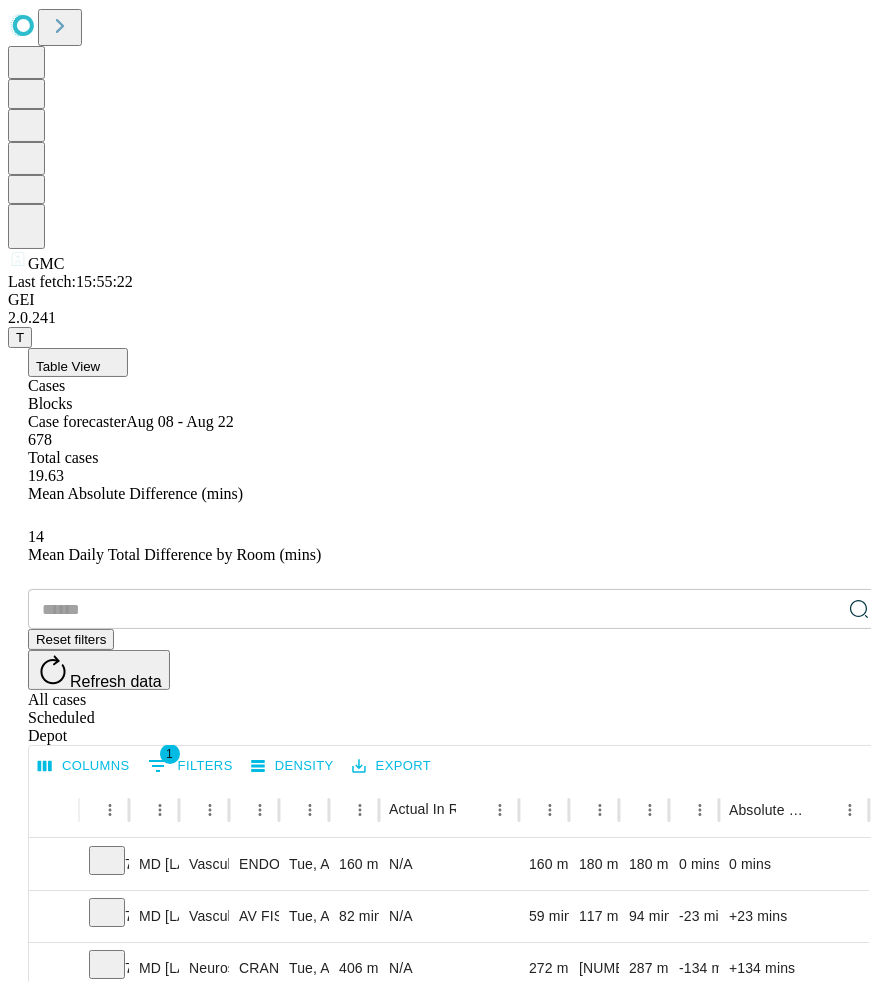 click 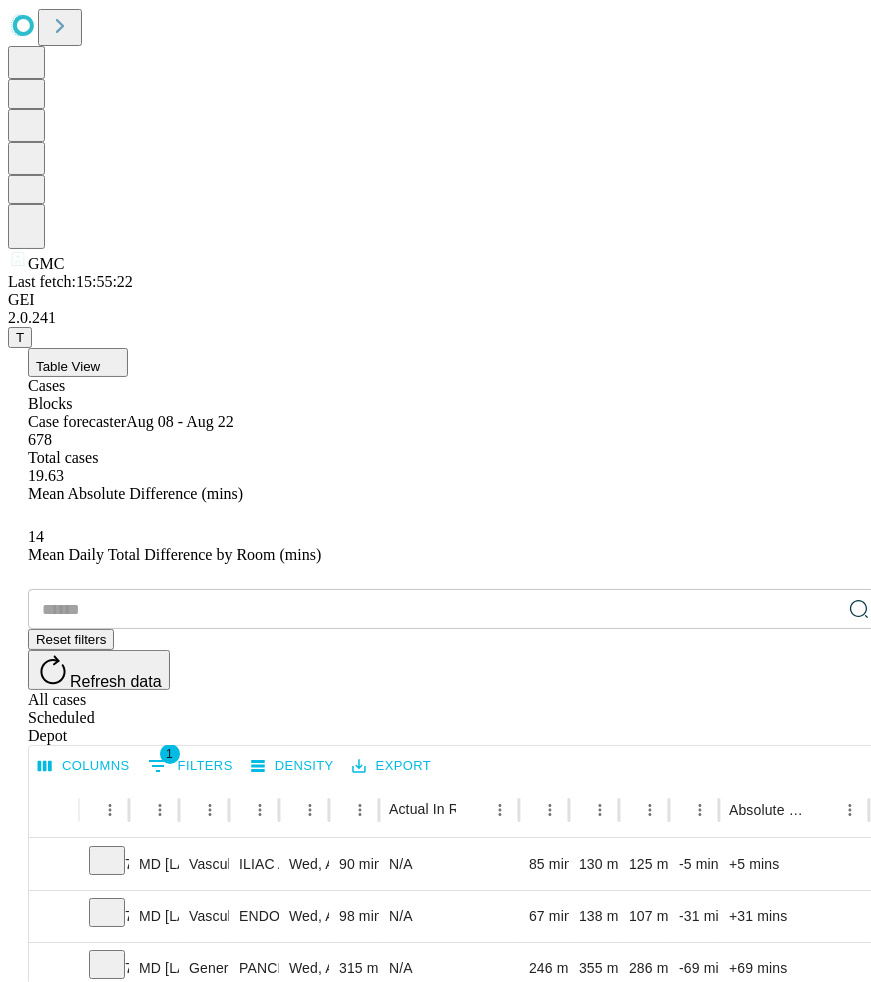 click 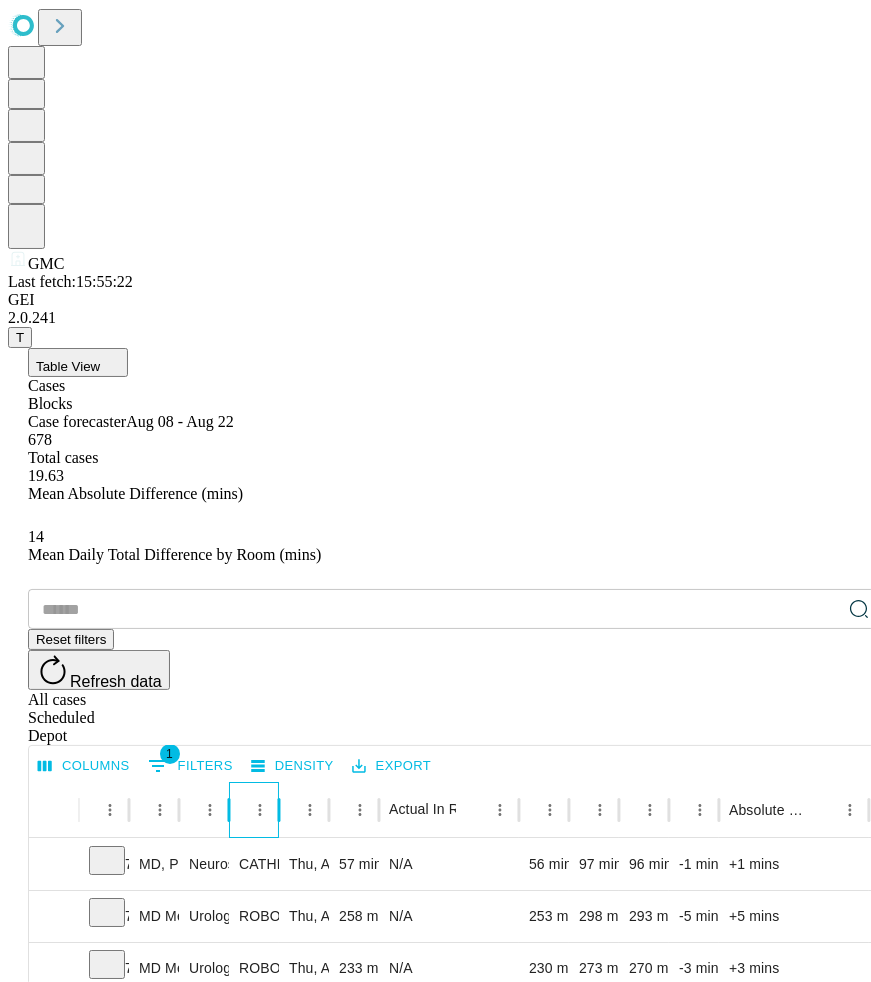 drag, startPoint x: 299, startPoint y: 428, endPoint x: 418, endPoint y: 446, distance: 120.353645 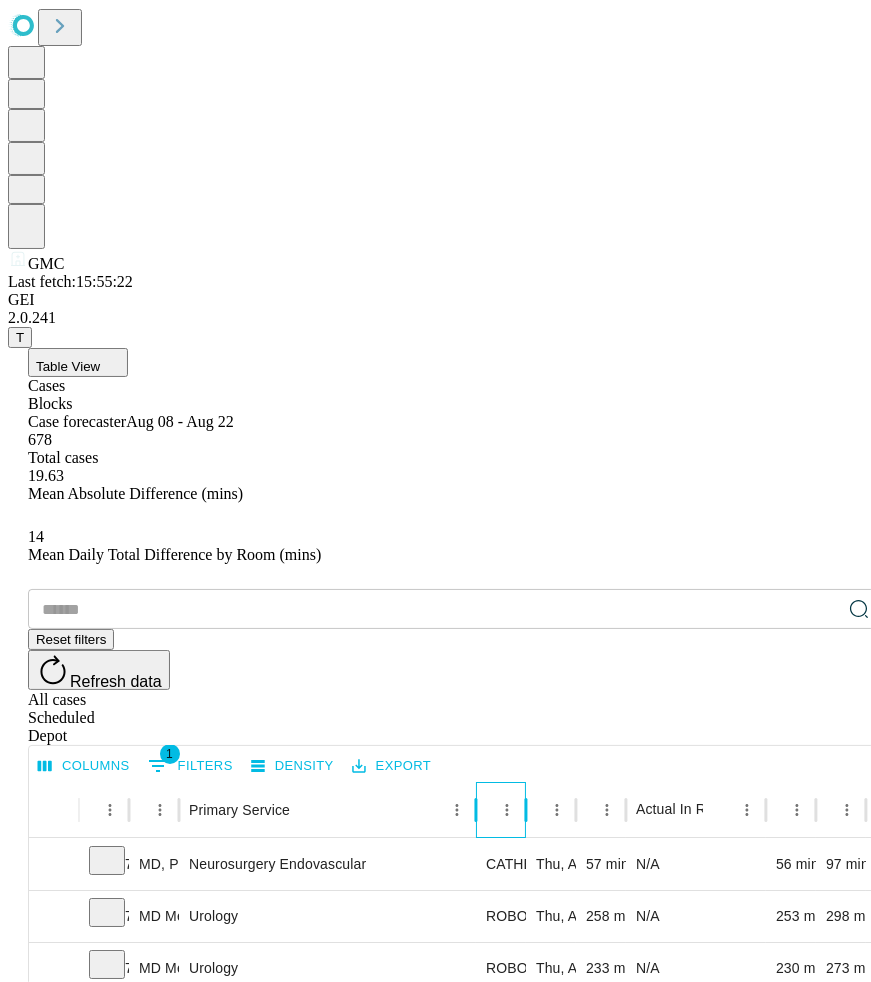 drag, startPoint x: 313, startPoint y: 422, endPoint x: 477, endPoint y: 666, distance: 293.9932 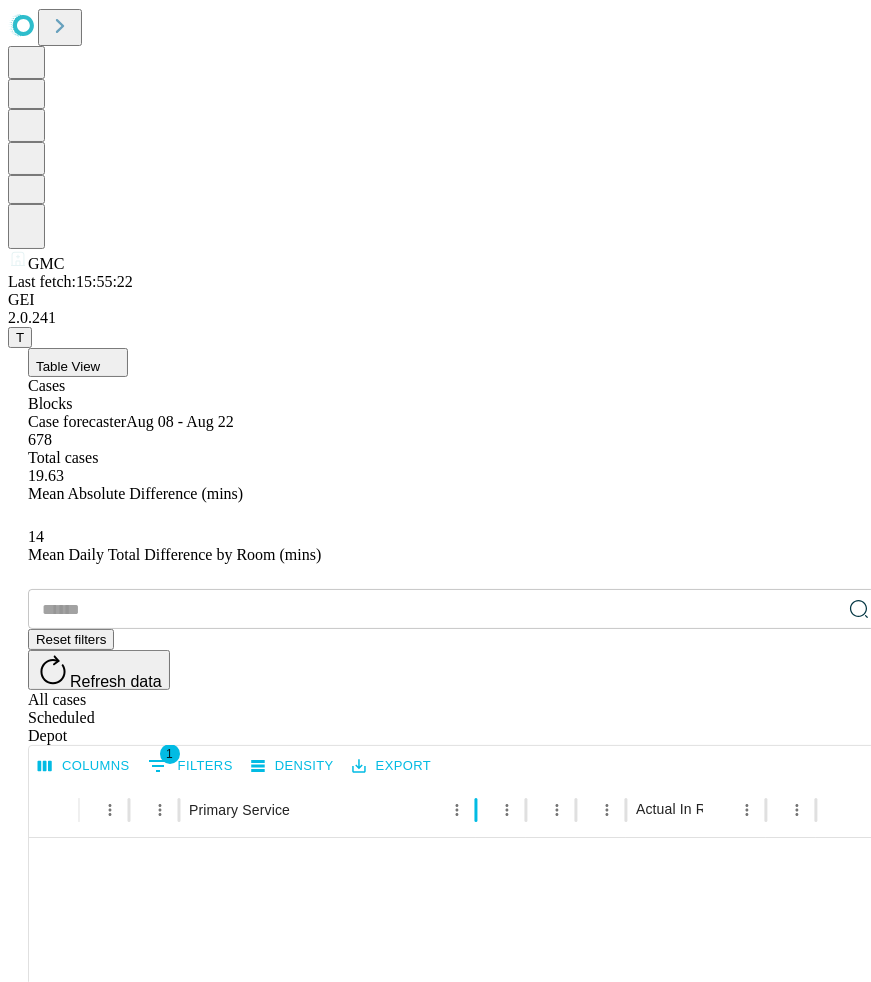 click 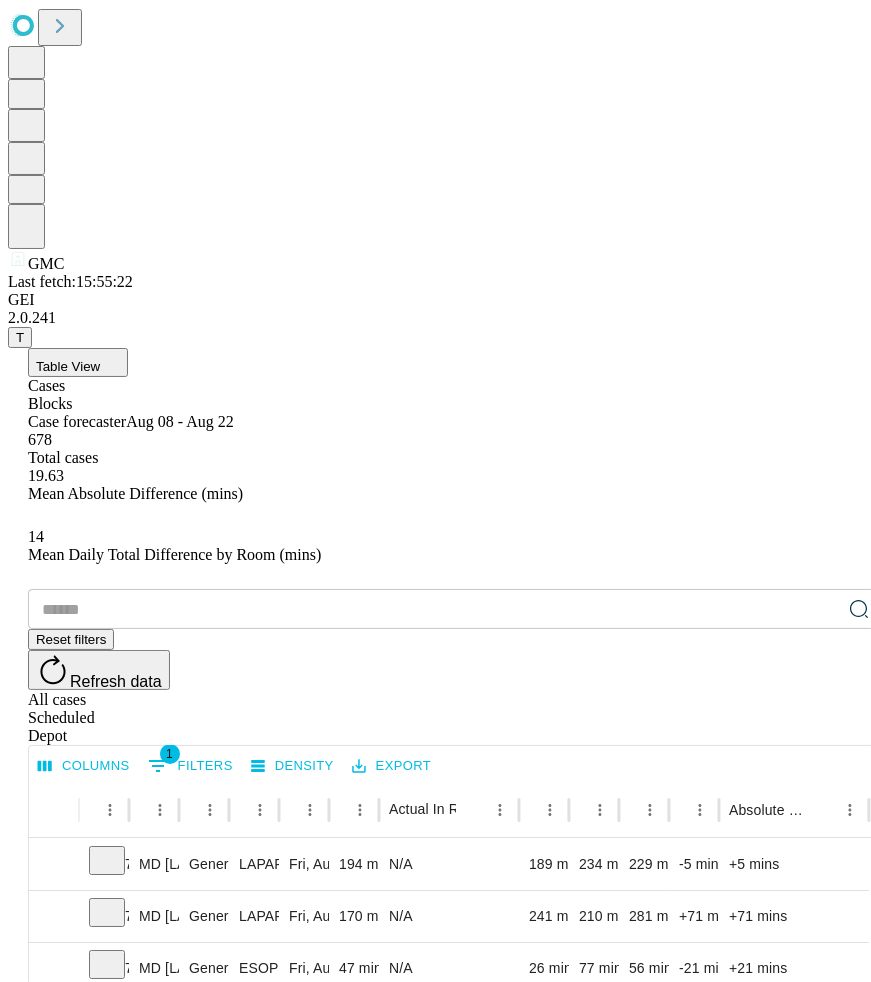 click 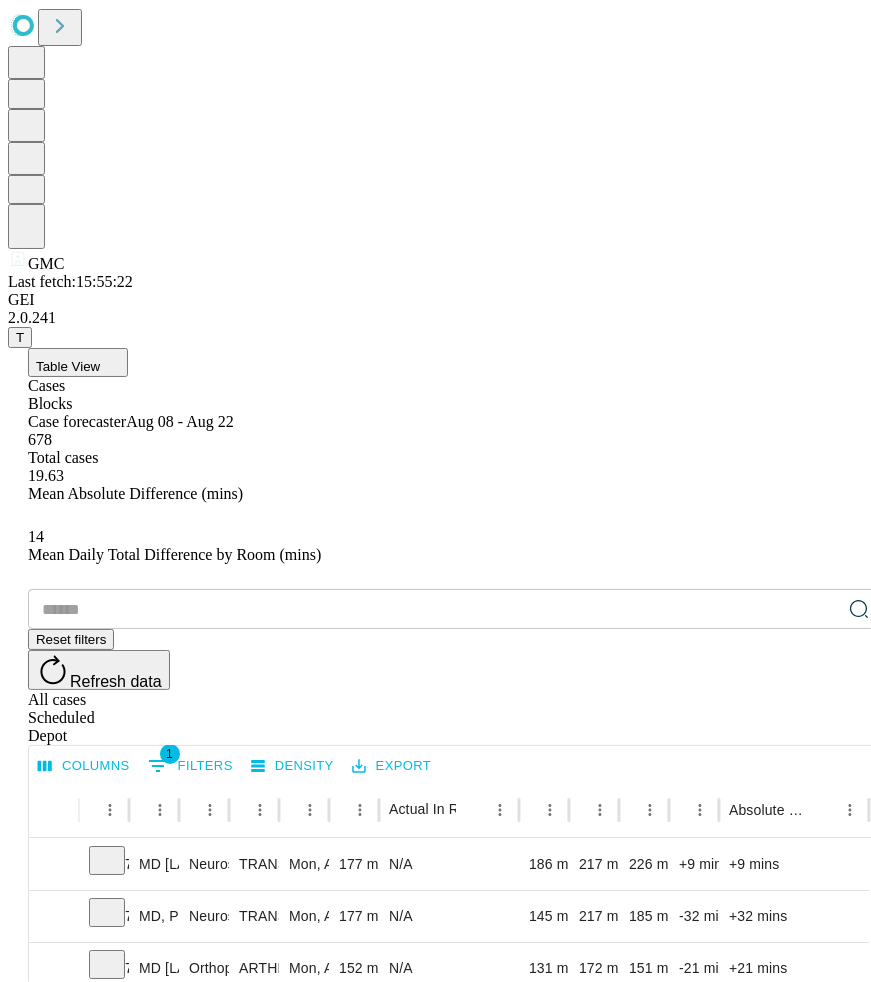 click 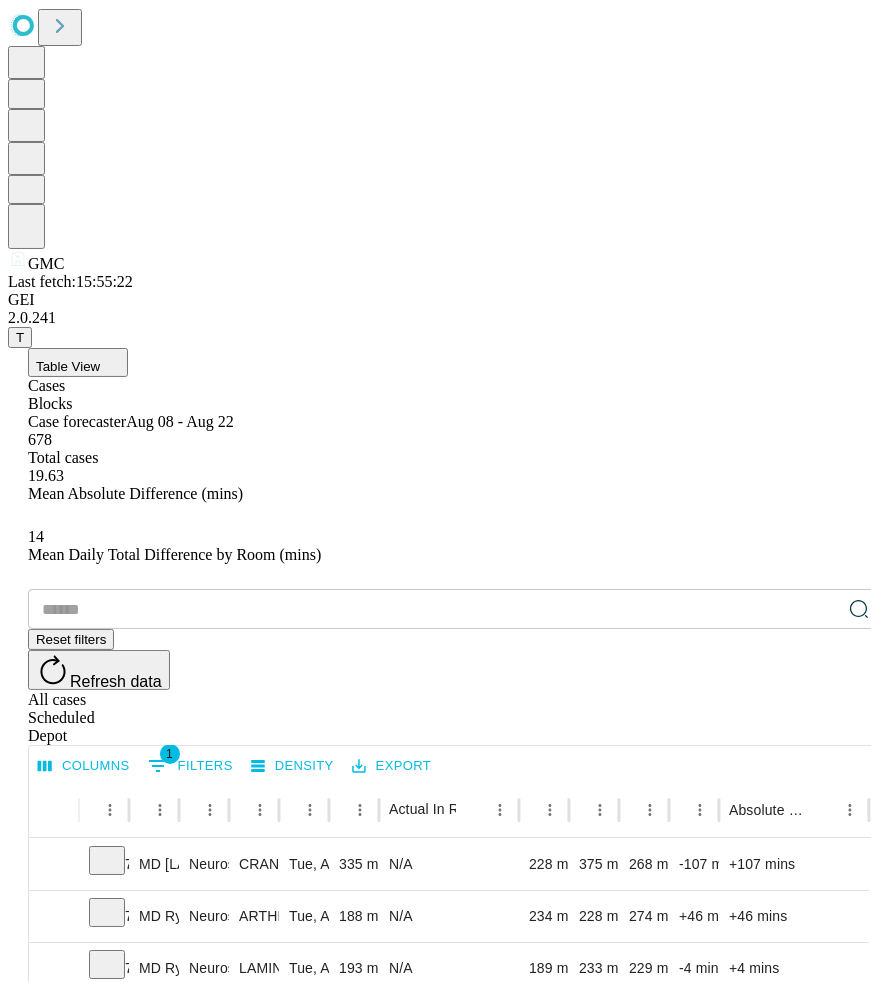 click 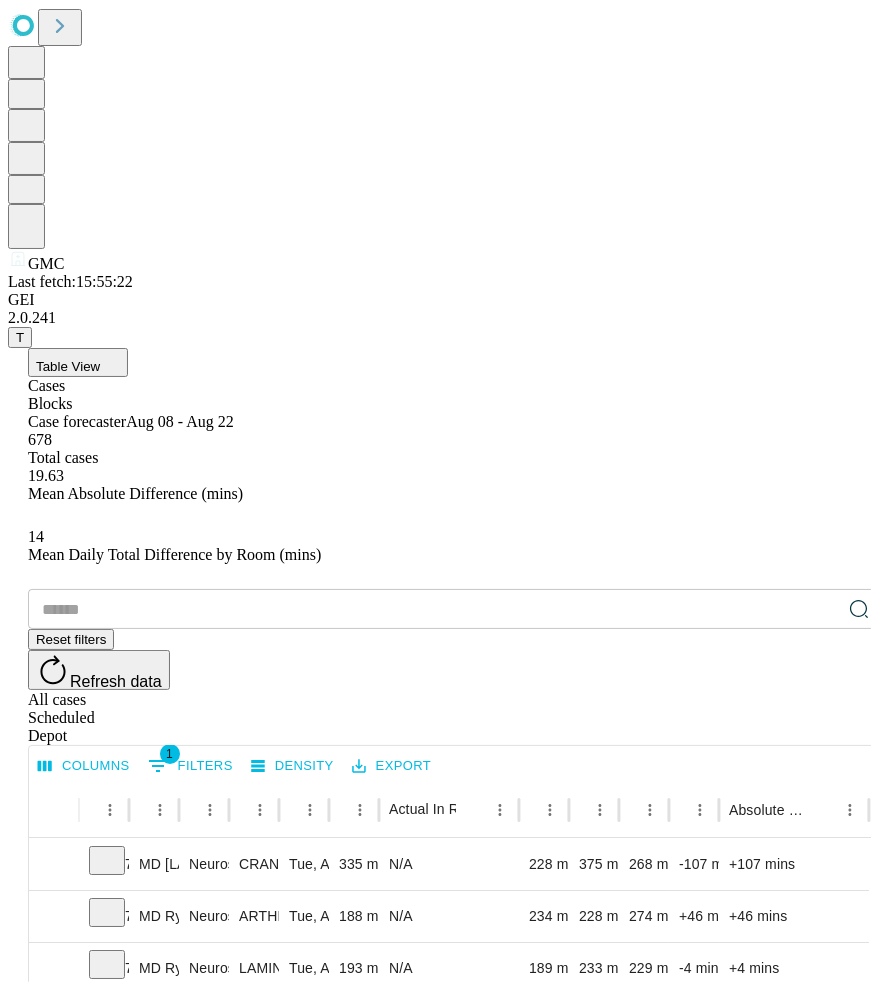 click 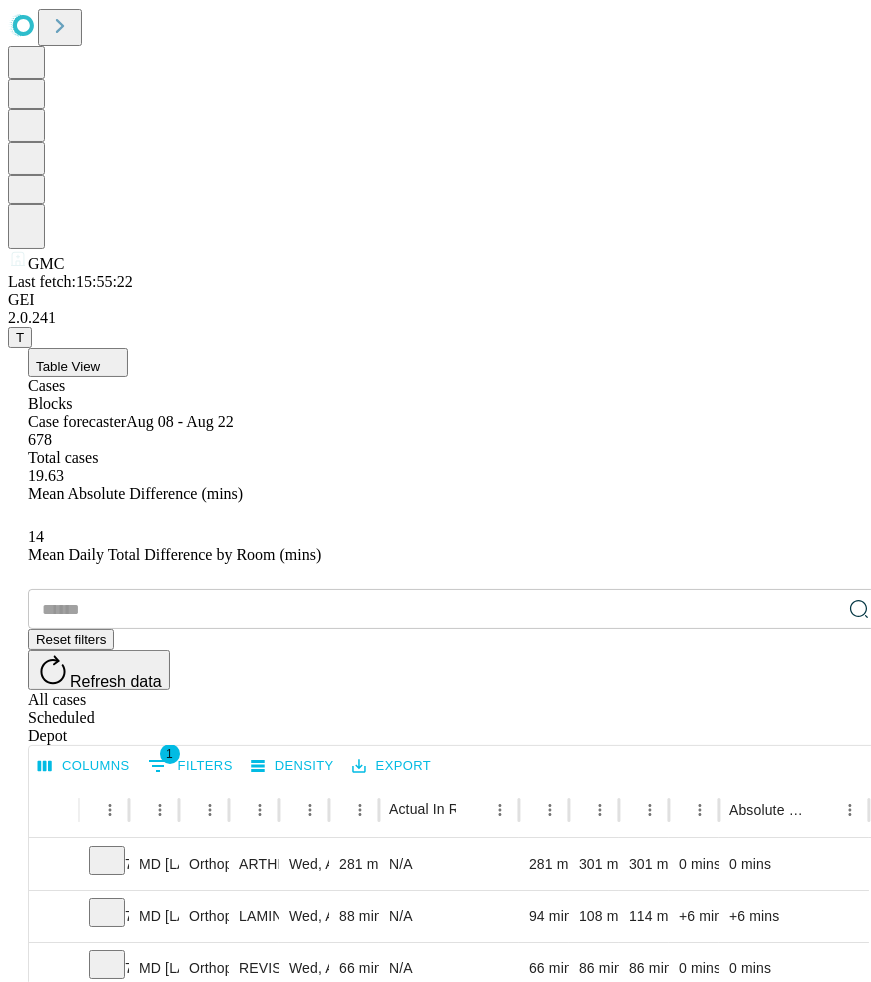click 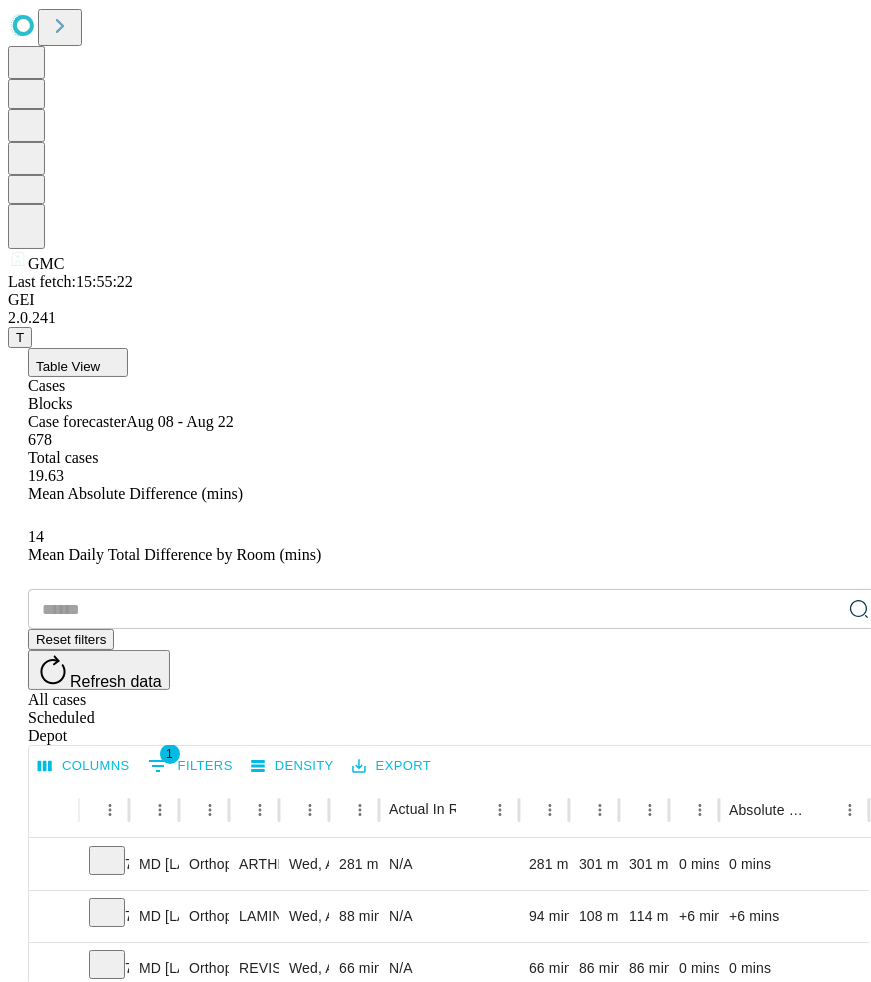 click at bounding box center [840, 3465] 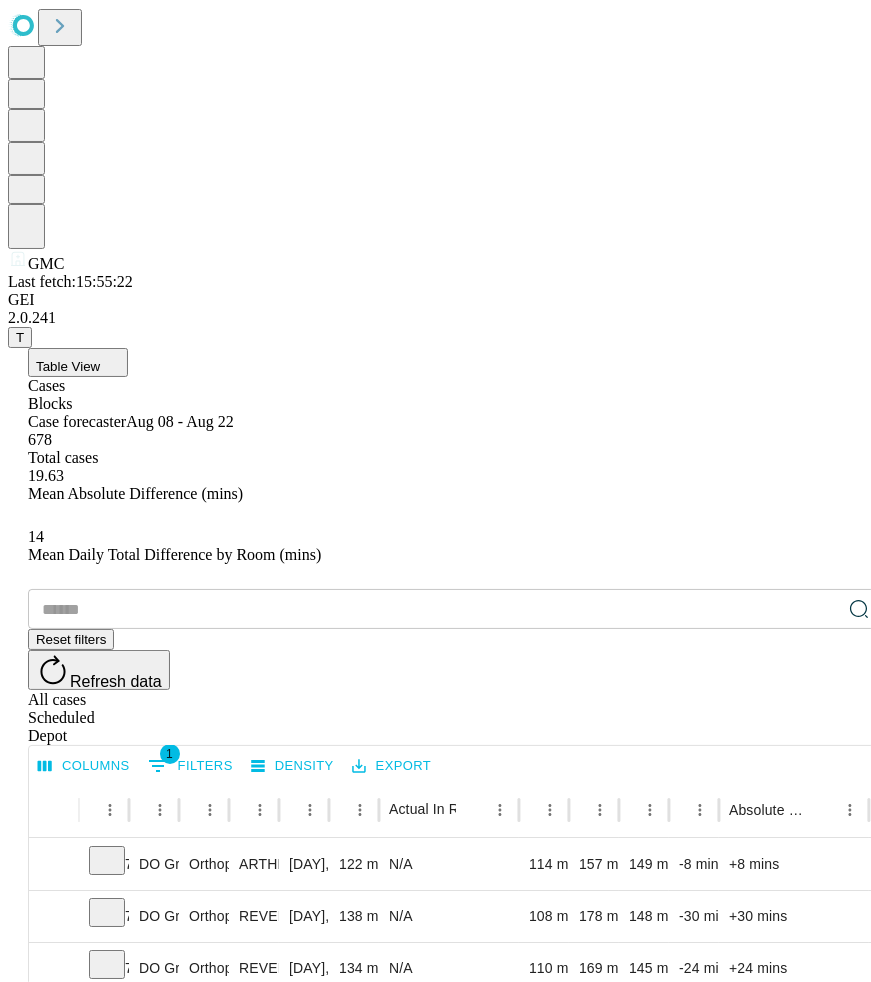 click at bounding box center [840, 2321] 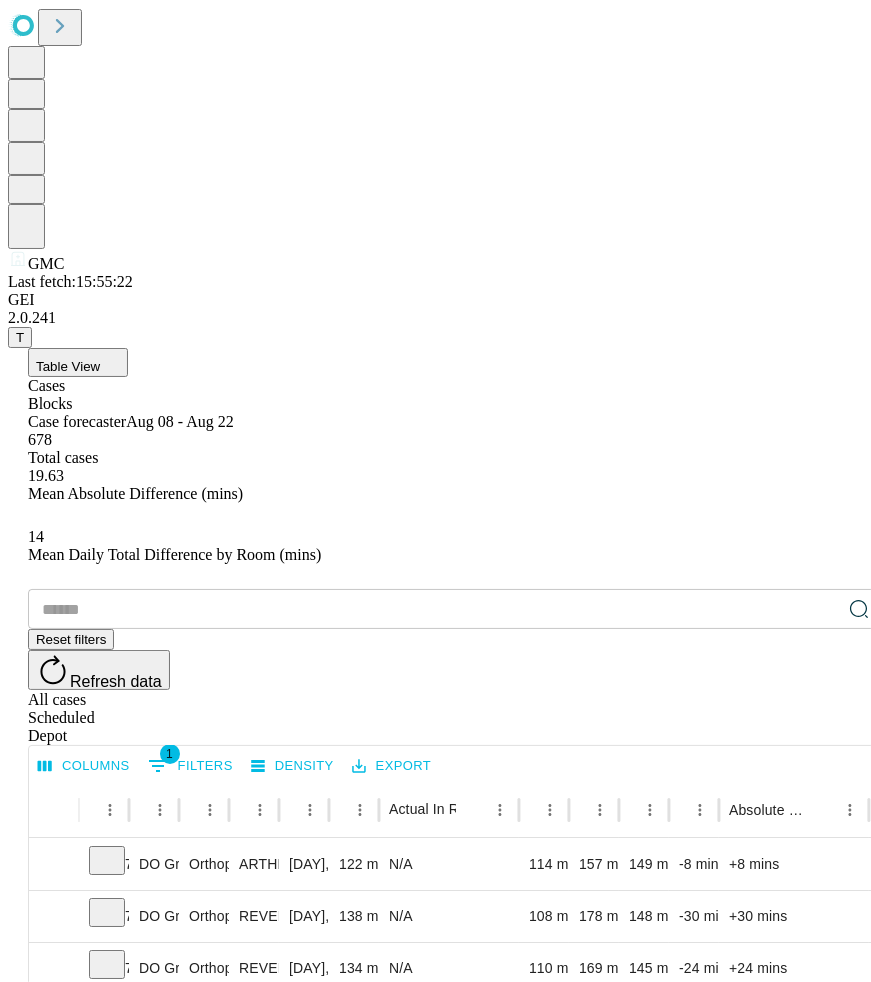 click at bounding box center [840, 2321] 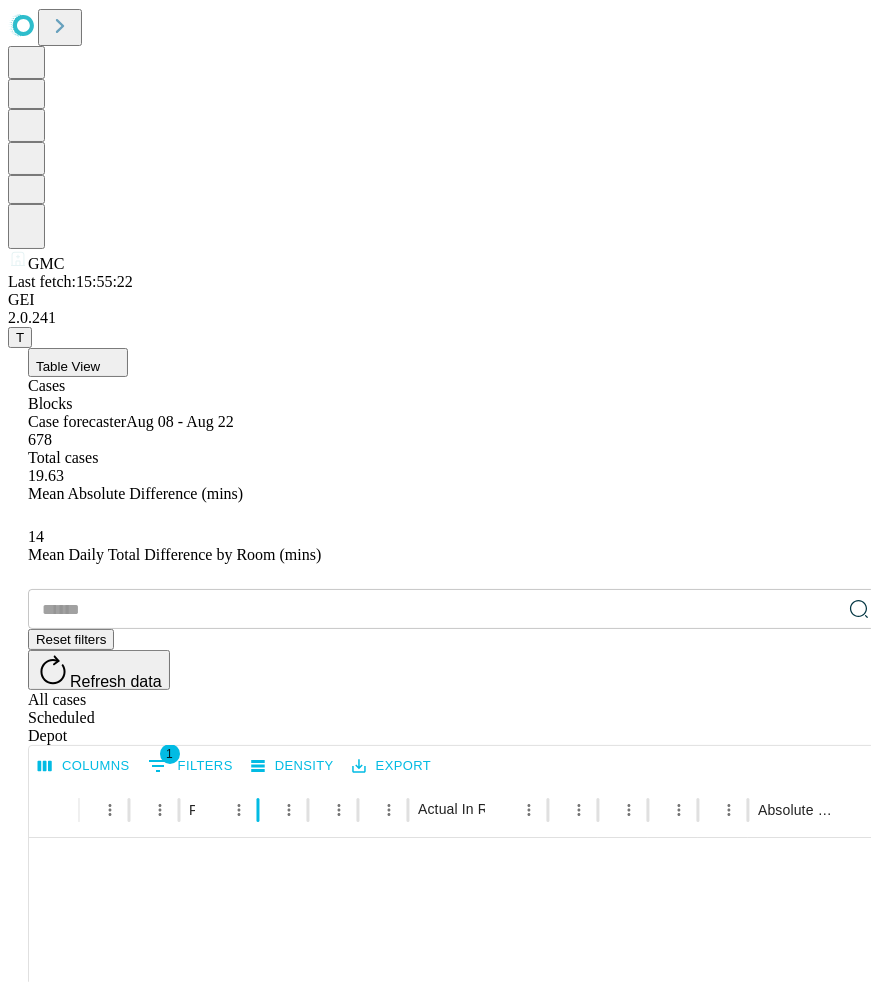 drag, startPoint x: 326, startPoint y: 423, endPoint x: 557, endPoint y: 463, distance: 234.43762 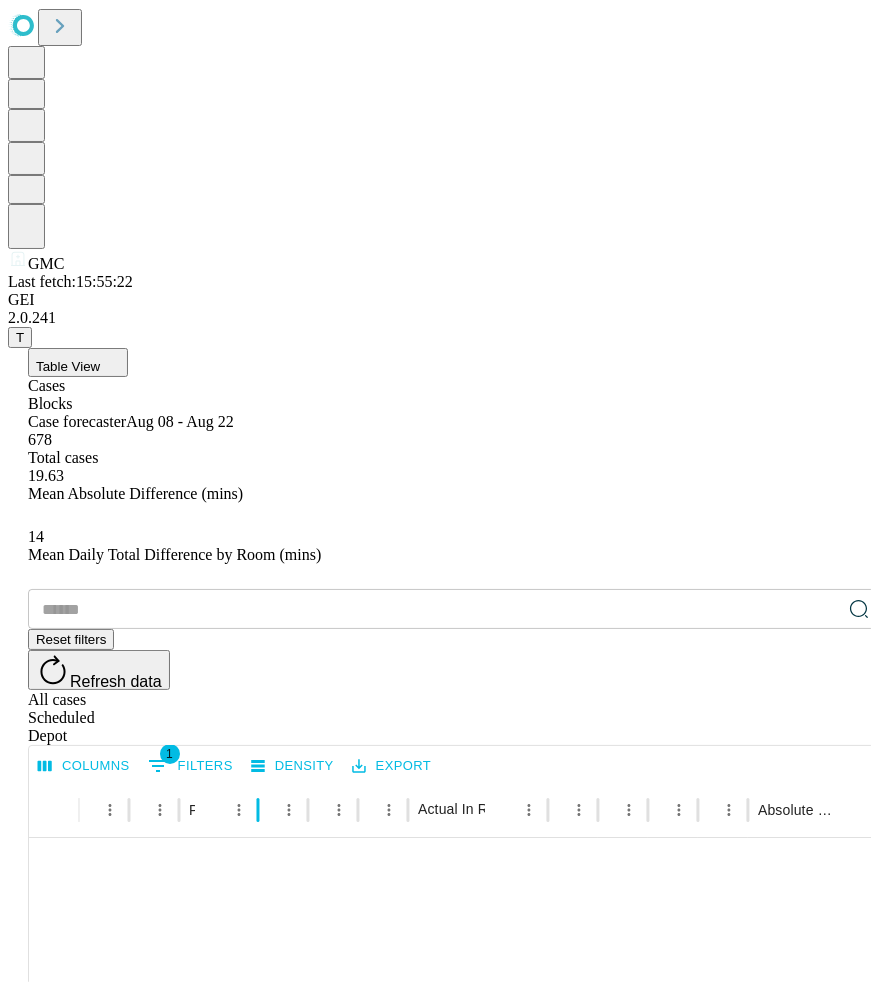click on "Case Epic Id Surgeon Name Primary Service Surgery Name Surgery Date Scheduled In Room Duration Actual In Room Duration Predicted In Room Duration Total Scheduled Duration Total Predicted Duration Difference Absolute Difference 7688385 DO Schranz Karl Do Urology CYSTOURETHROSCOPY URETEROSCOPY WITH LITHOTRIPSY AND STENT INSERTION Thu, Aug 21 2025 89 mins N/A 65 mins 124 mins 100 mins -24 mins +24 mins 7694594 DO Schranz Karl Do Urology CYSTOURETHROSCOPY URETEROSCOPY WITH LITHOTRIPSY AND STENT INSERTION Thu, Aug 21 2025 89 mins N/A 65 mins 124 mins 100 mins -24 mins +24 mins 7715911 *Unspecified In And Out Surgery Gmc Diagnostic Service ANESTHESIA FOR NON-INVASIVE IMAGING (MRI OR CT) Thu, Aug 21 2025 80 mins N/A 53 mins 120 mins 93 mins -27 mins +27 mins 7736220 *Unspecified In And Out Surgery Gmc Diagnostic Service ANESTHESIA FOR NON-INVASIVE IMAGING (MRI OR CT) Thu, Aug 21 2025 80 mins N/A 53 mins 120 mins 93 mins -27 mins +27 mins 7722048 *Unspecified In And Out Surgery Gmc Diagnostic Service Thu, Aug 21 2025" at bounding box center (455, 1538) 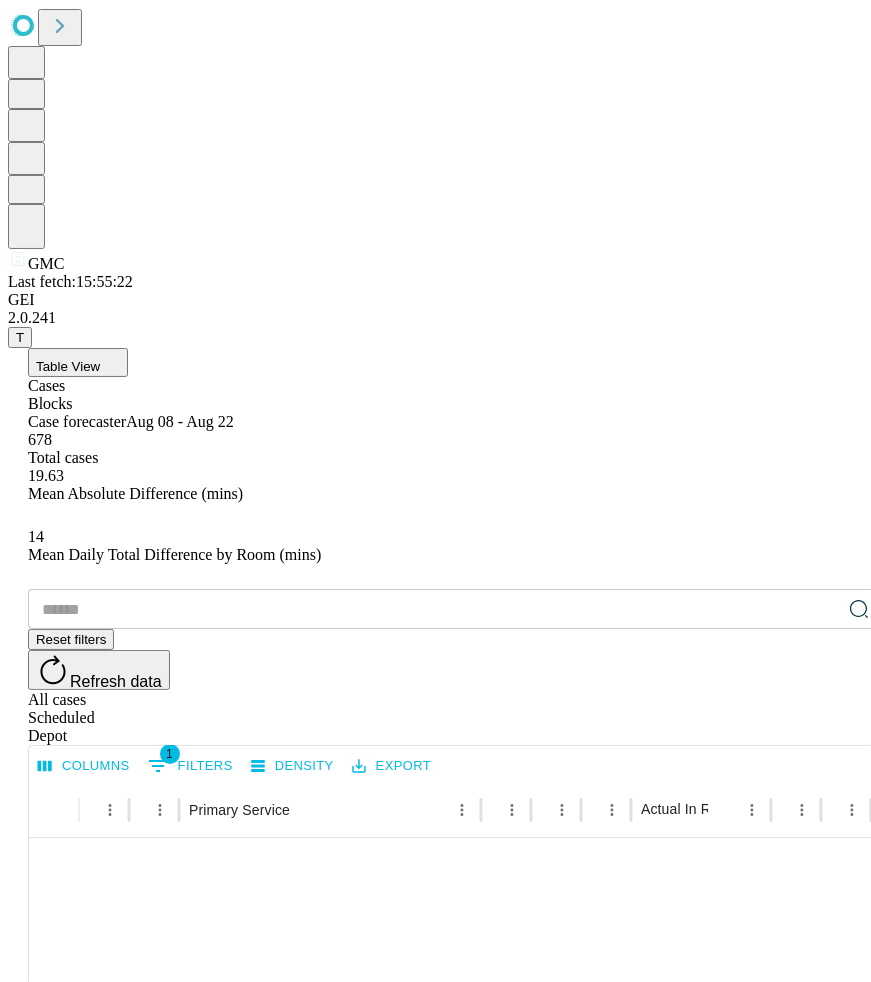click at bounding box center [840, 2321] 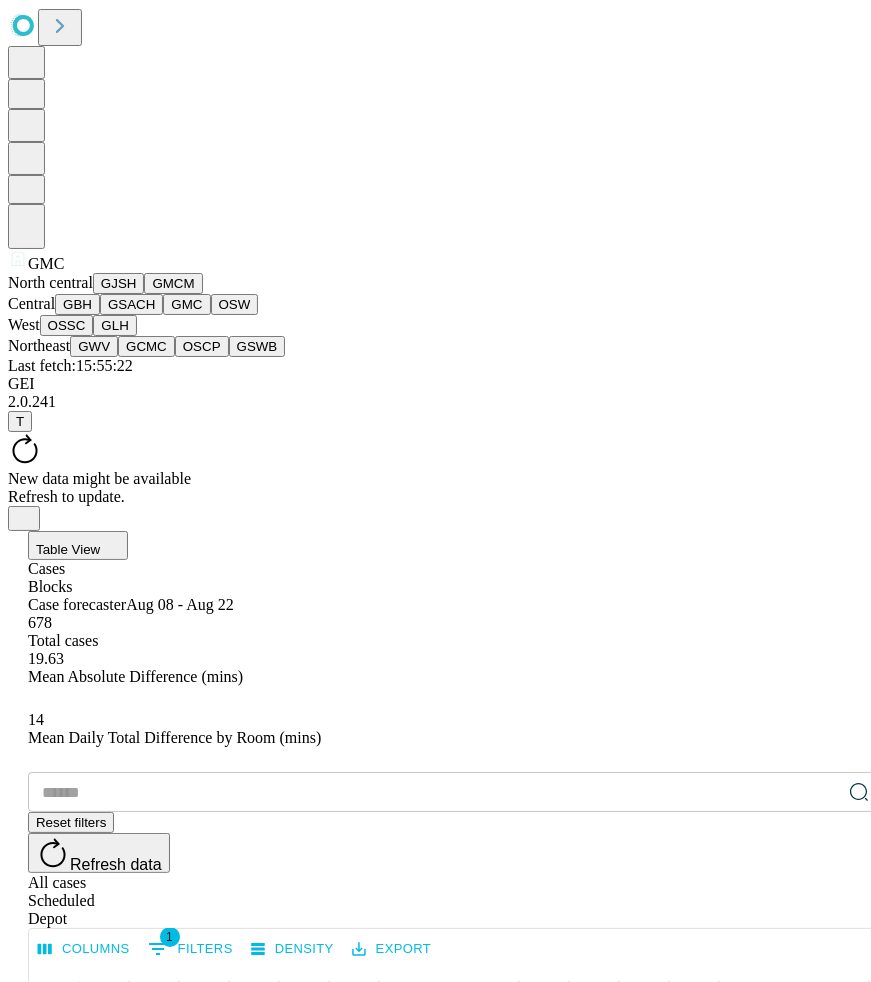 scroll, scrollTop: 416, scrollLeft: 0, axis: vertical 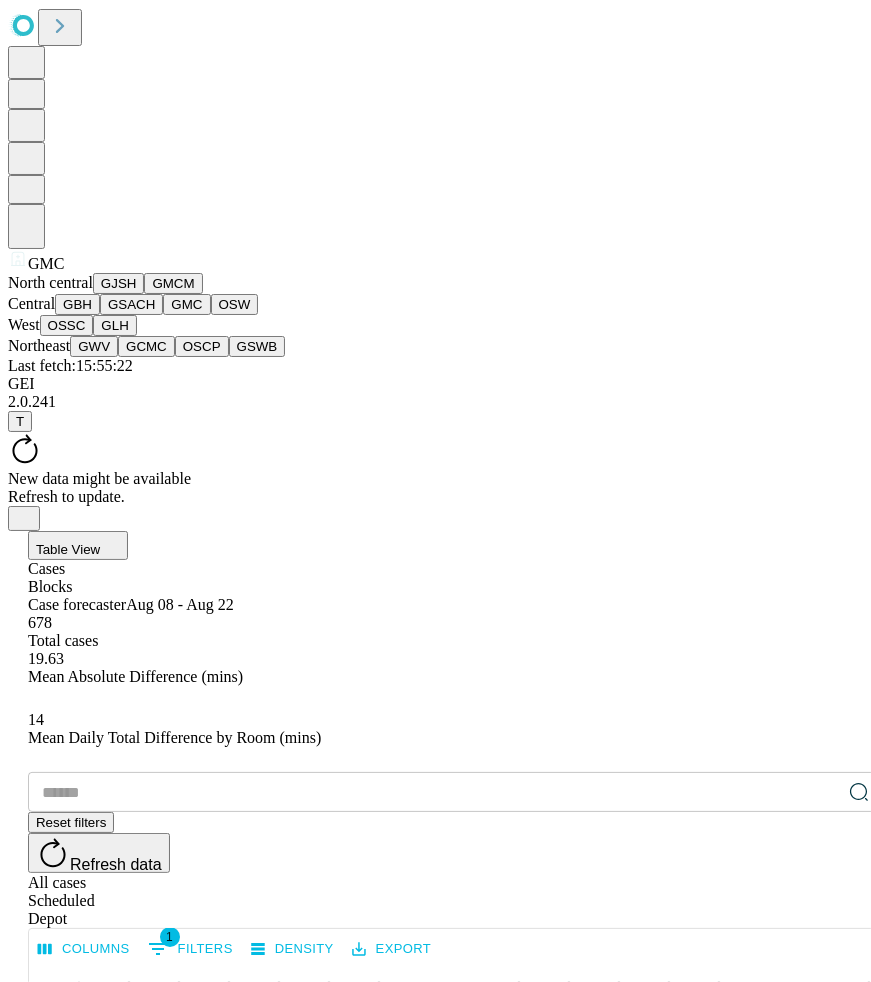 click on "GWV" at bounding box center [94, 346] 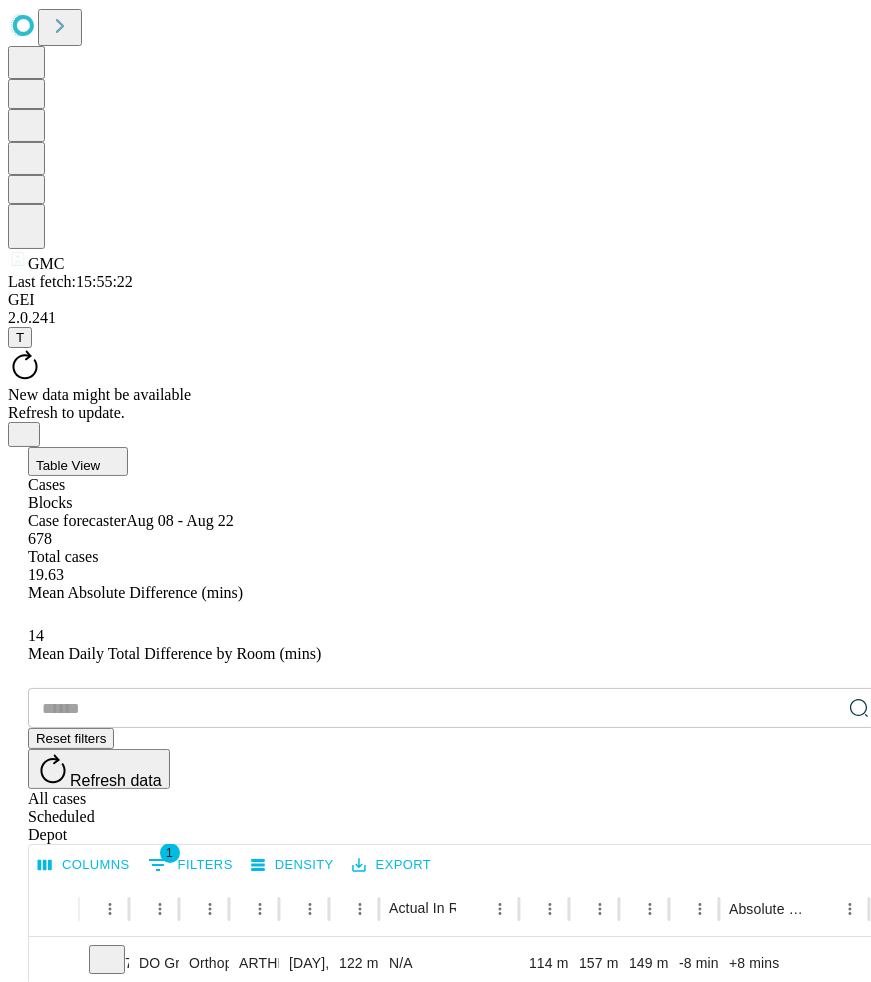click on "Confirm" at bounding box center [97, 2638] 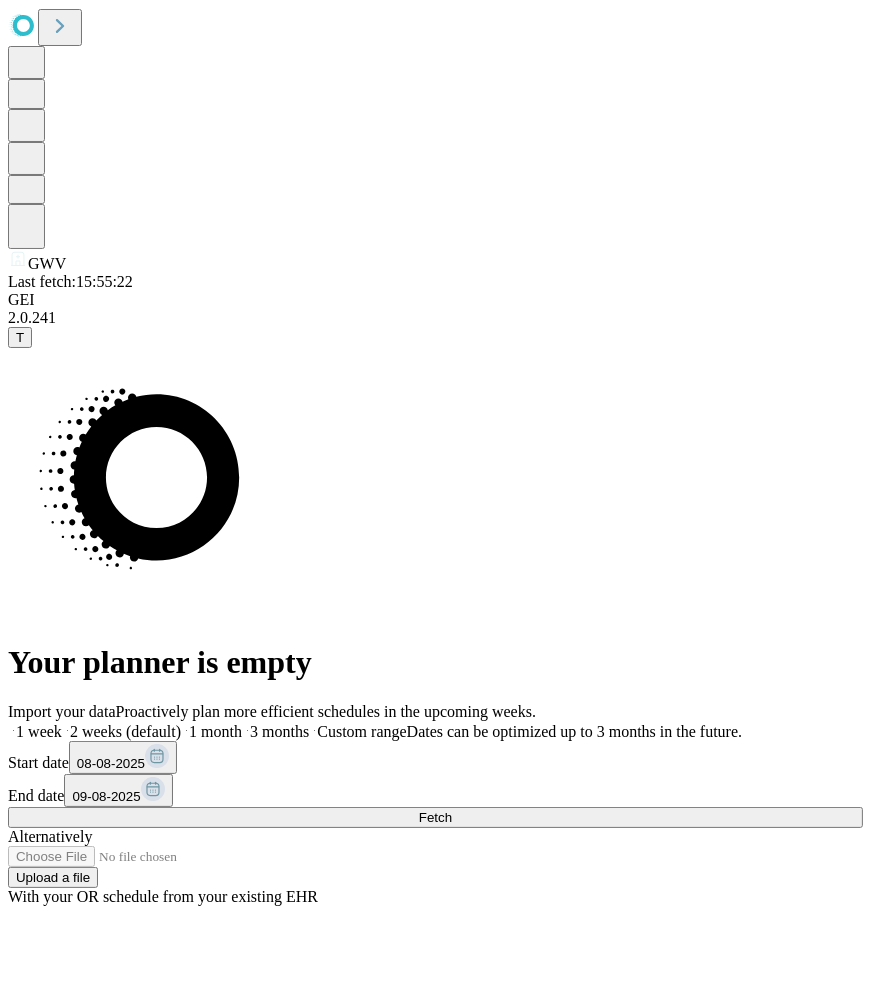click on "Fetch" at bounding box center (435, 817) 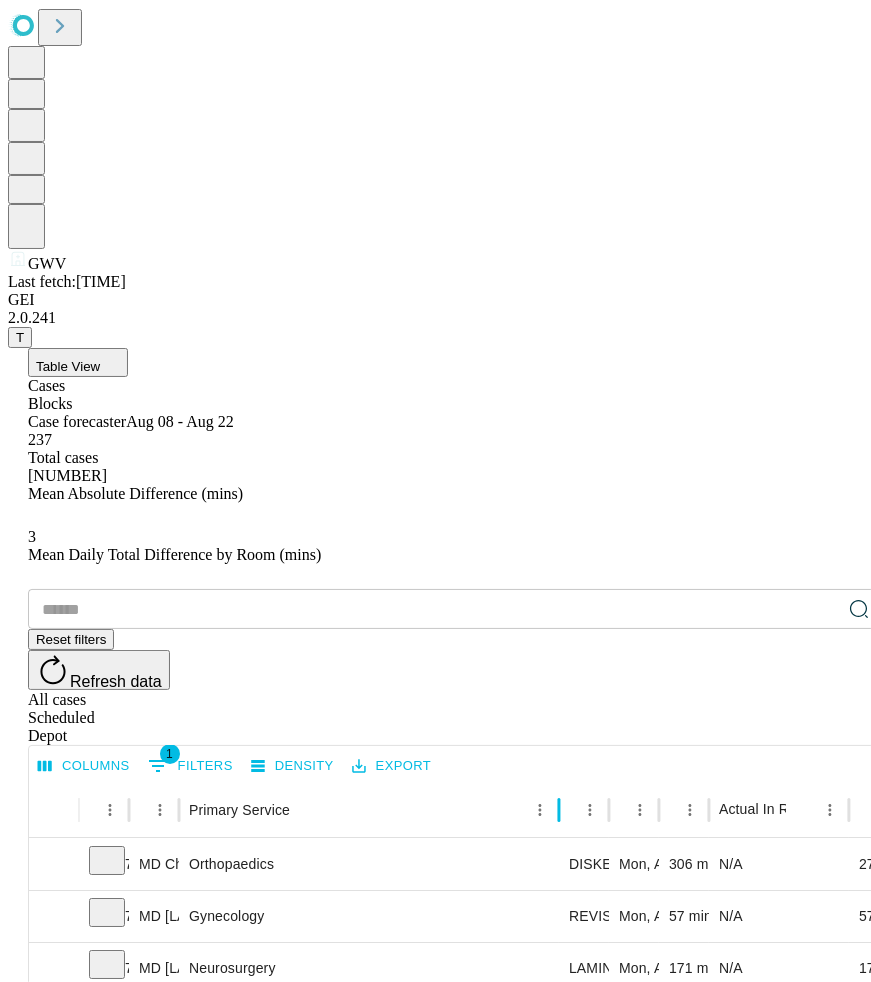 drag, startPoint x: 355, startPoint y: 421, endPoint x: 628, endPoint y: 457, distance: 275.3634 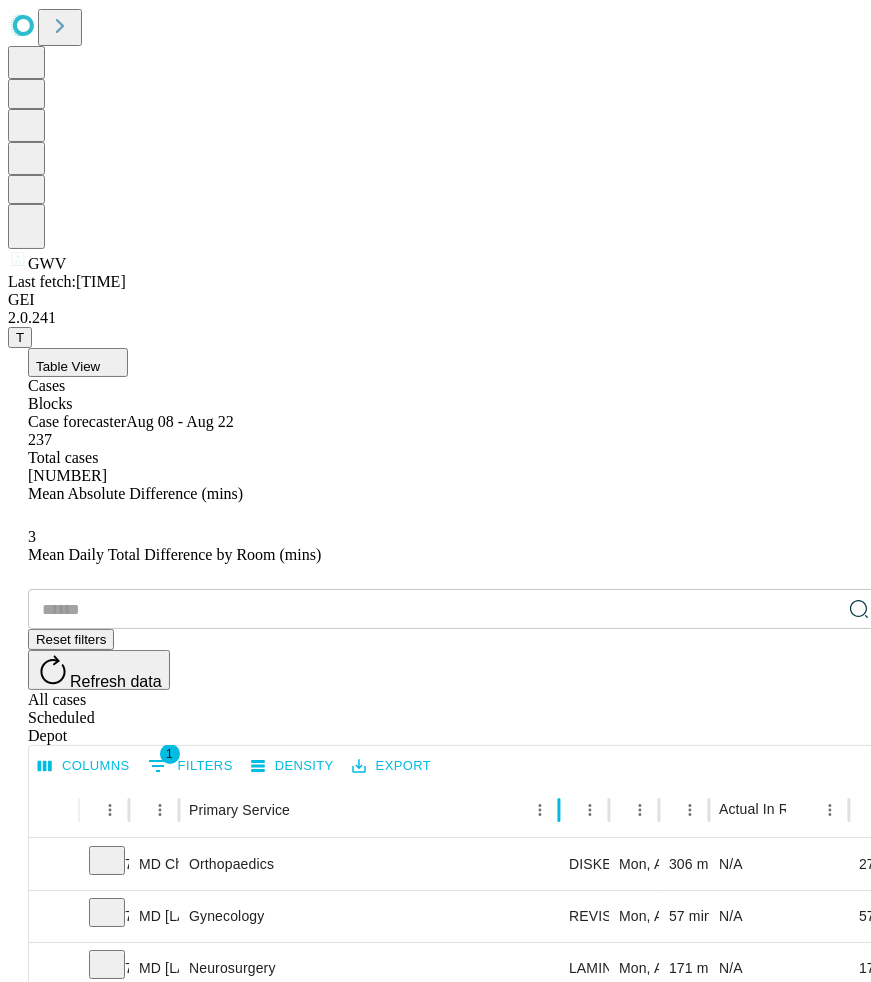 click on "Case Epic Id Surgeon Name Primary Service Surgery Name Surgery Date Scheduled In Room Duration Actual In Room Duration Predicted In Room Duration Total Scheduled Duration Total Predicted Duration Difference Absolute Difference Resolved in EHR EHR Action Comments 7592303 MD Chen Tan Orthopaedics DISKECTOMY ANTERIOR CERVICAL Mon, Aug 18 2025 306 mins N/A 273 mins 336 mins 303 mins -33 mins +33 mins Adjusted Ignored Surgeon requested 4 hrs 7749041 MD Morsy Haidy Md Gynecology REVISION OR REMOVAL PERIPHERAL NEUROSTIMULATOR GENERATOR Mon, Aug 11 2025 57 mins N/A 57 mins 87 mins 87 mins 0 mins 0 mins Adjusted Ignored 7830269 MD Lee Philip Sokjoo Md Neurosurgery LAMINECTOMY DECOMPRESSION SPINAL CORD POSTERIOR LUMBAR Mon, Aug 11 2025 171 mins N/A 173 mins 201 mins 203 mins +2 mins +2 mins Adjusted Ignored 7831515 MD Carter Russell Allan Md Cardiac Surgery CORONARY ARTERY BYPASS GRAFT USING ARTERY 1 GRAFT Tue, Aug 12 2025 291 mins N/A 291 mins 306 mins 306 mins 0 mins 0 mins Adjusted Ignored 7823394 MD Aljuboori Zaid" at bounding box center (455, 2110) 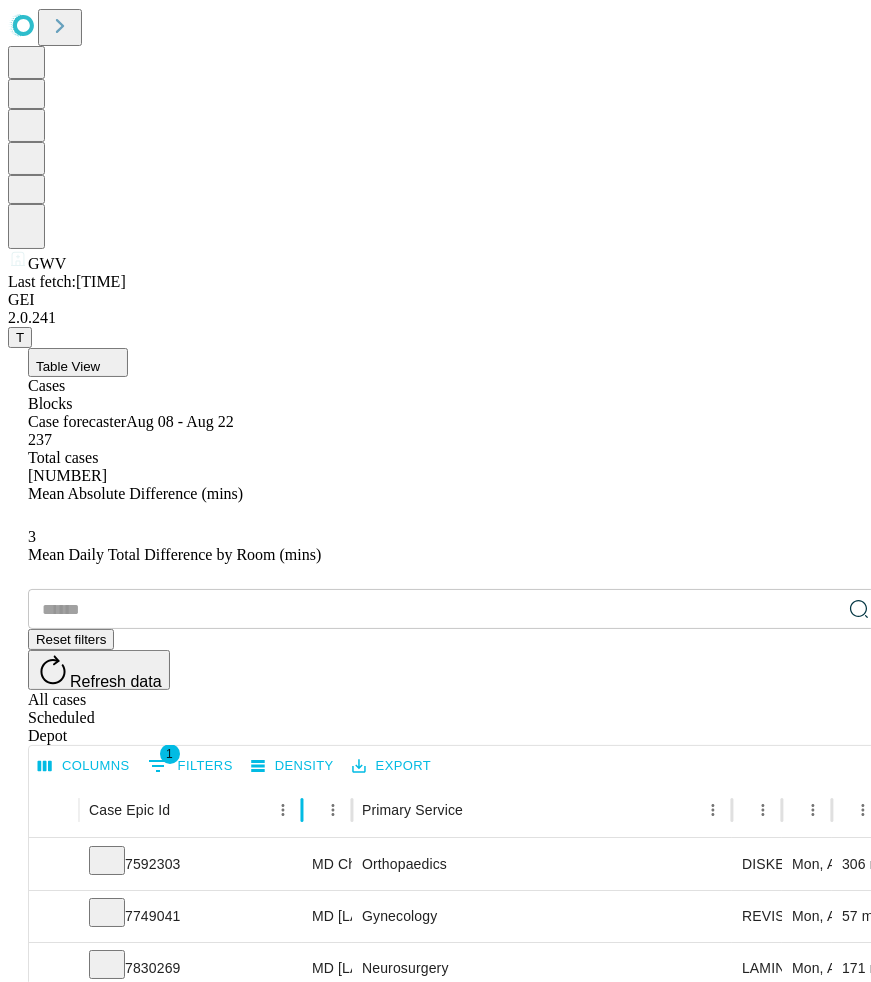 drag, startPoint x: 196, startPoint y: 422, endPoint x: 369, endPoint y: 446, distance: 174.6568 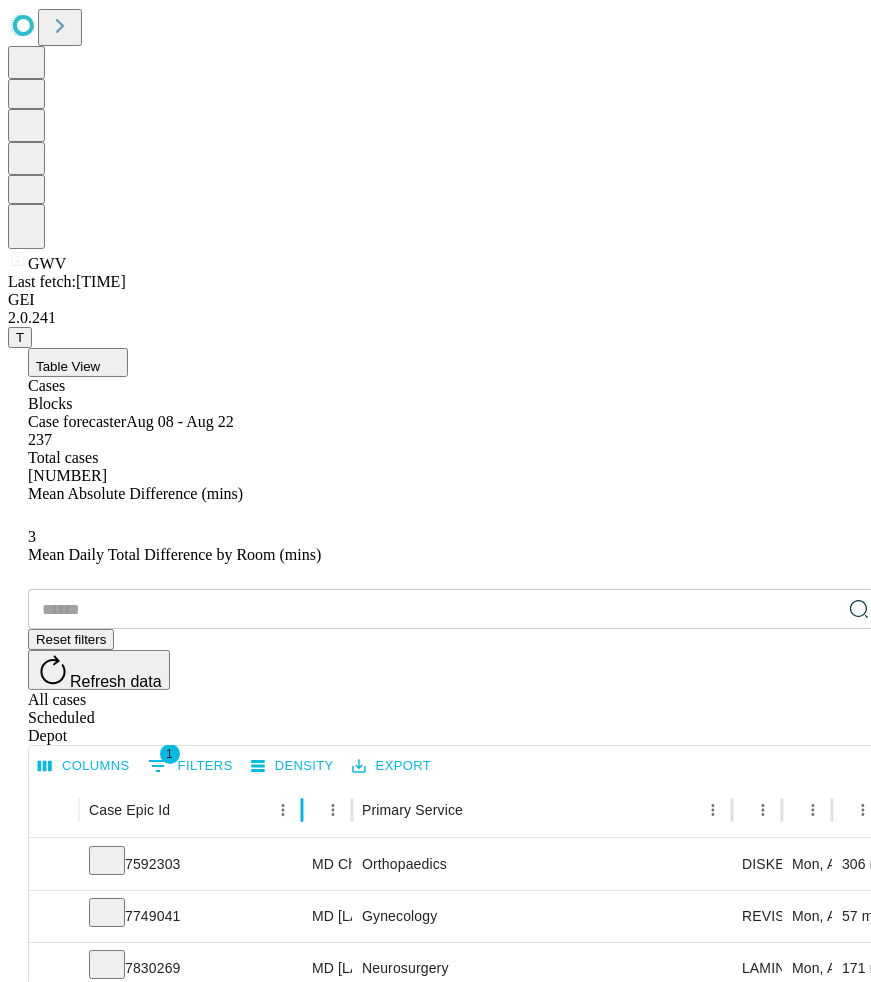 click at bounding box center (302, 810) 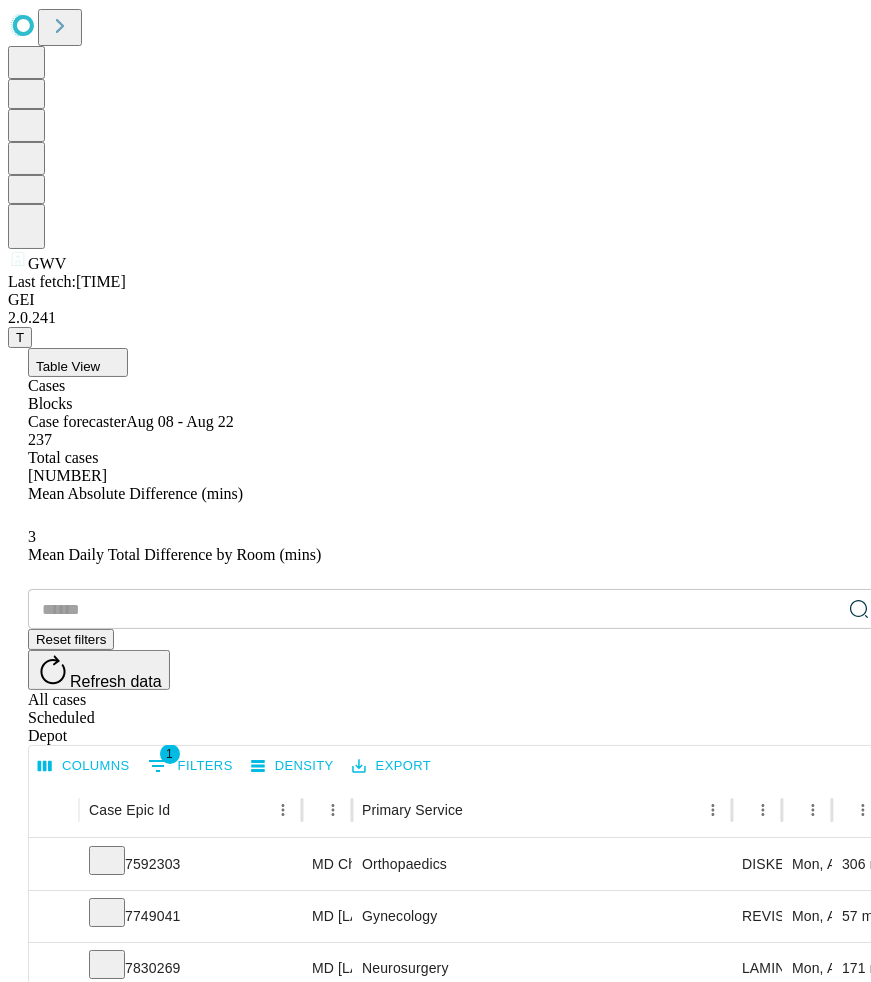 click on "7861270" at bounding box center (190, 1124) 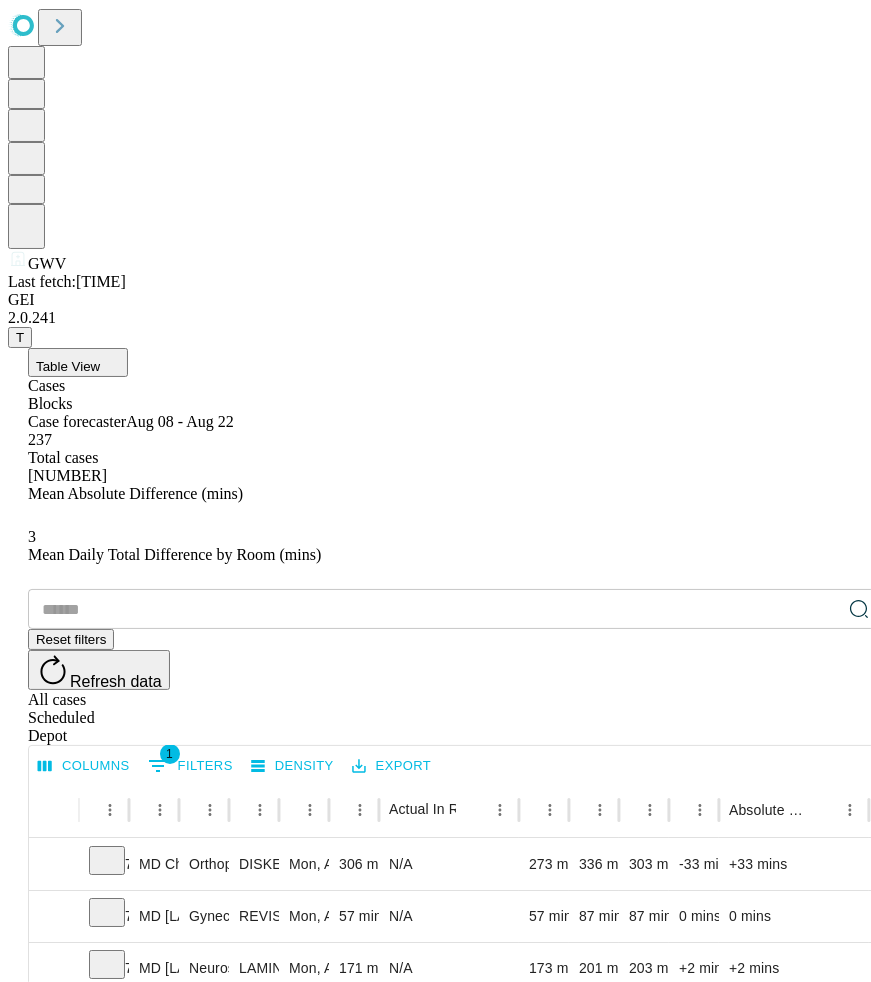 click on "MD Jung Michael Thomas Md" at bounding box center (154, 1124) 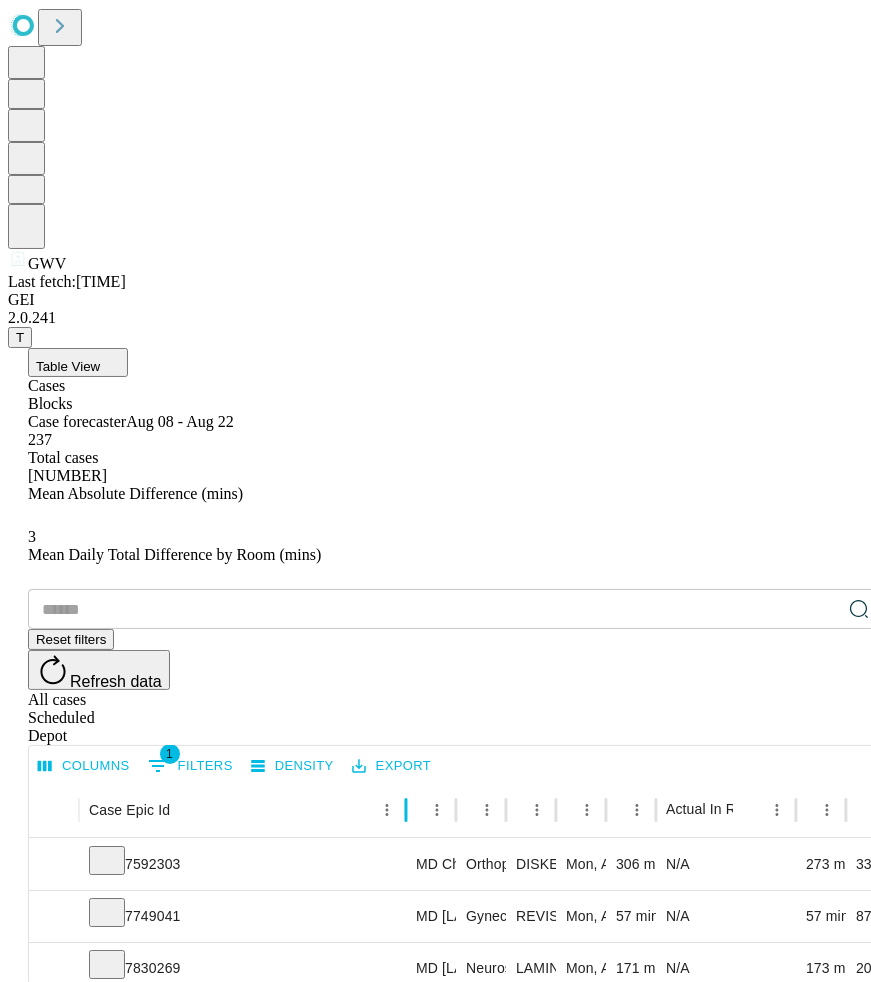 drag, startPoint x: 196, startPoint y: 423, endPoint x: 473, endPoint y: 457, distance: 279.07883 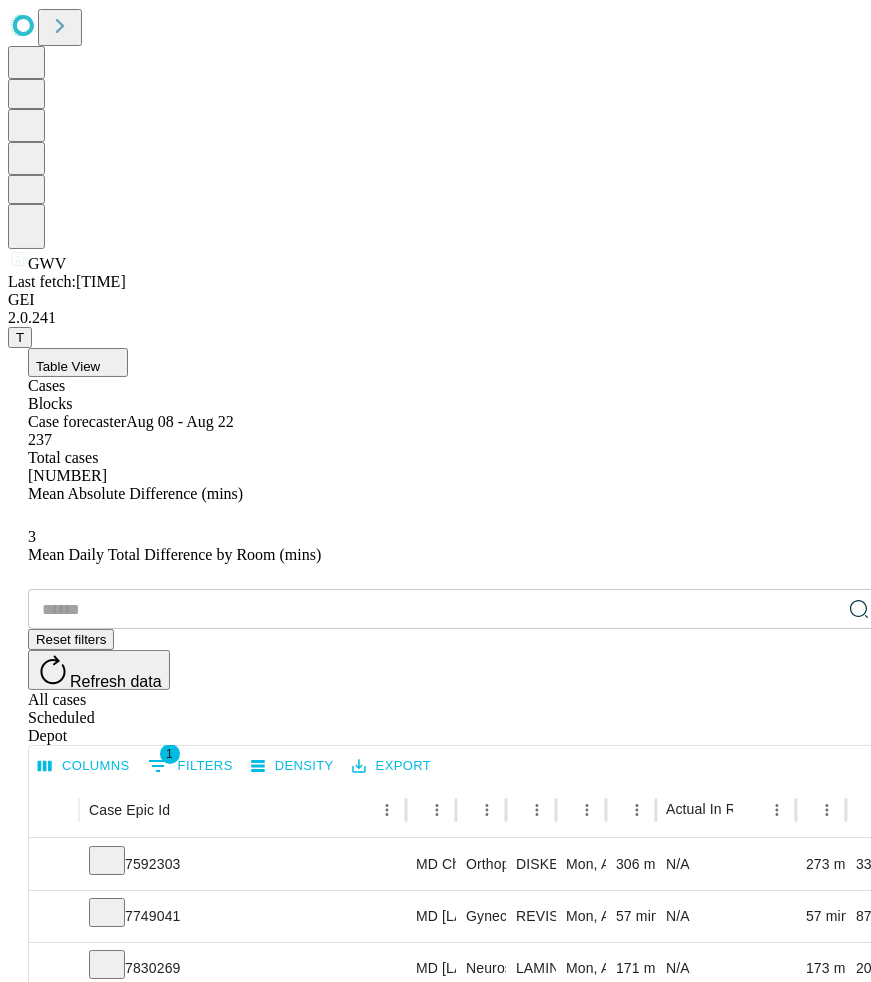 click on "7861270" at bounding box center (242, 1124) 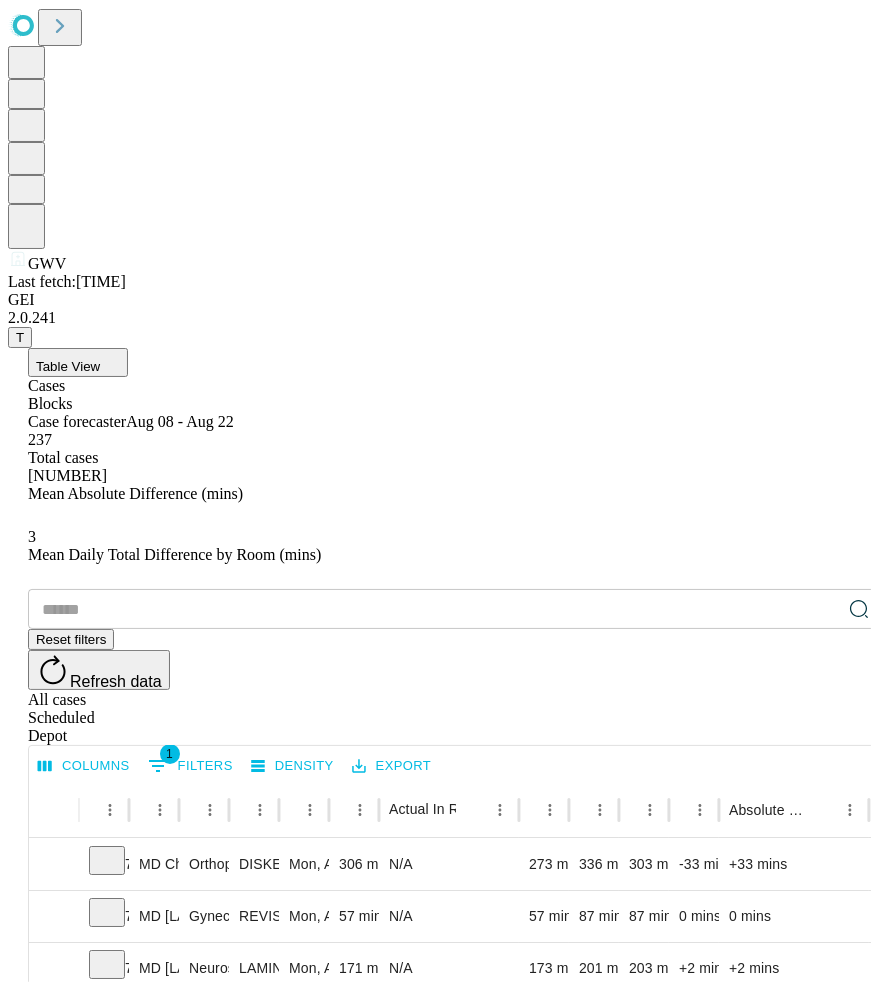 click on "7861270" at bounding box center (104, 1124) 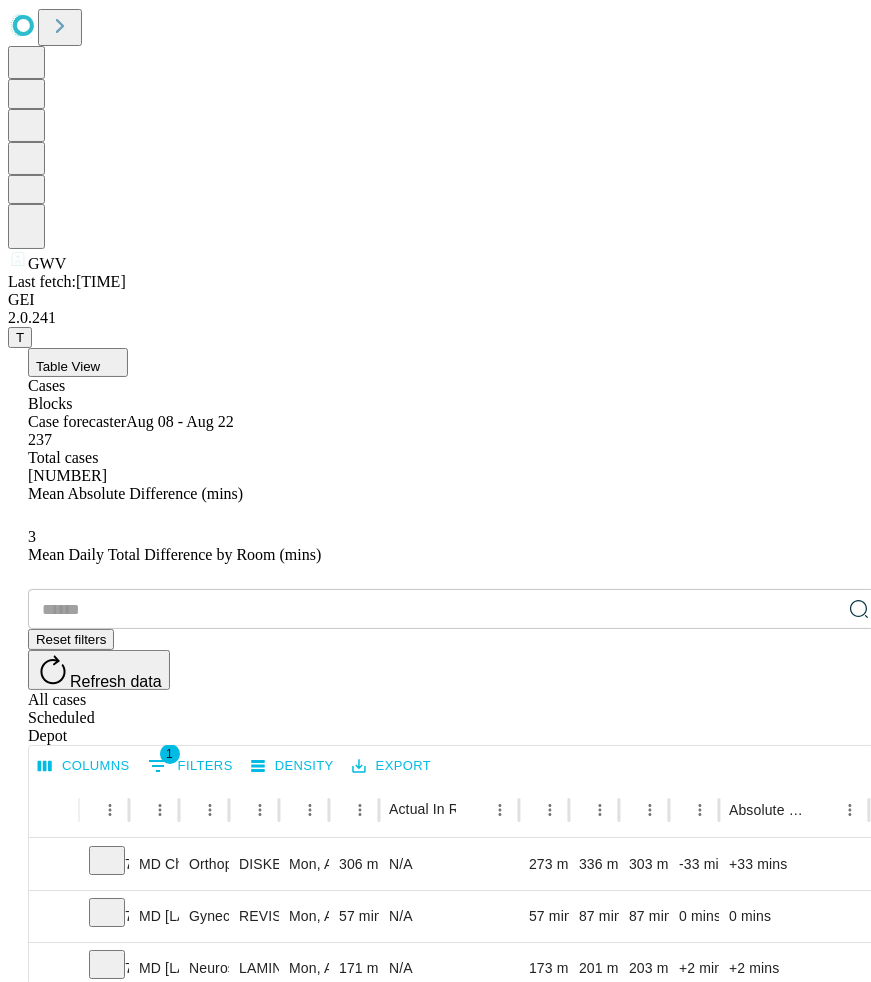 copy on "7861270" 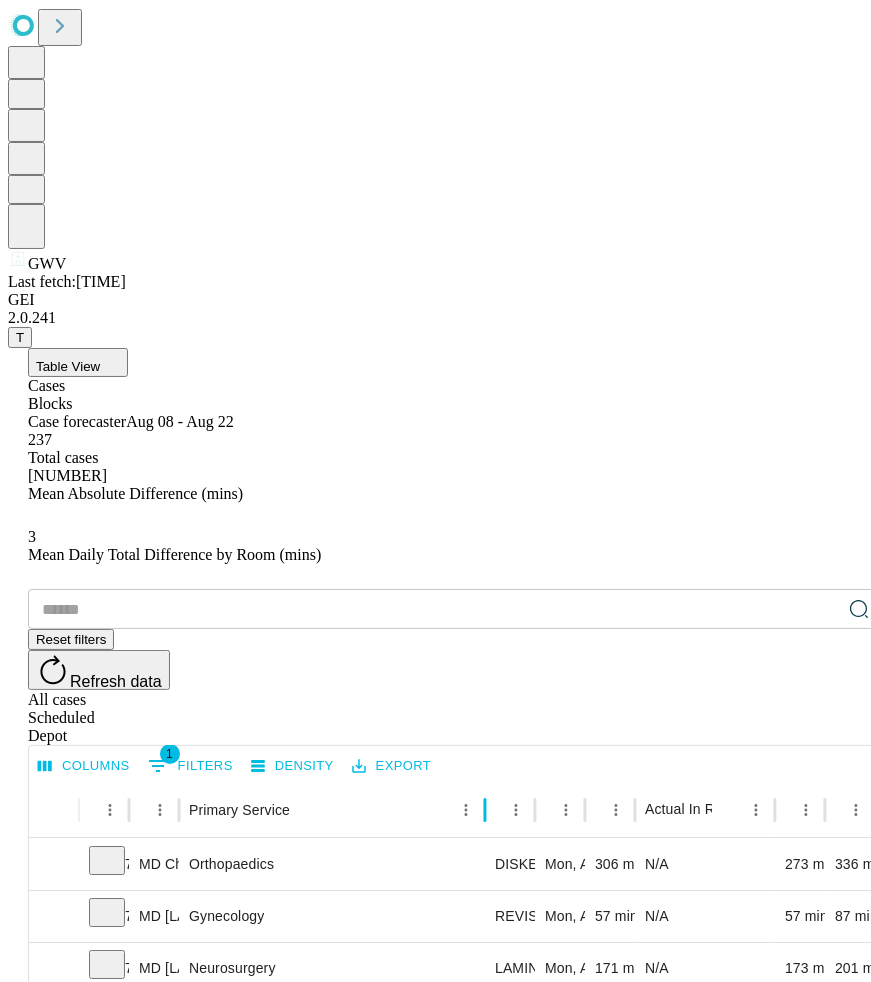 drag, startPoint x: 294, startPoint y: 423, endPoint x: 550, endPoint y: 448, distance: 257.2178 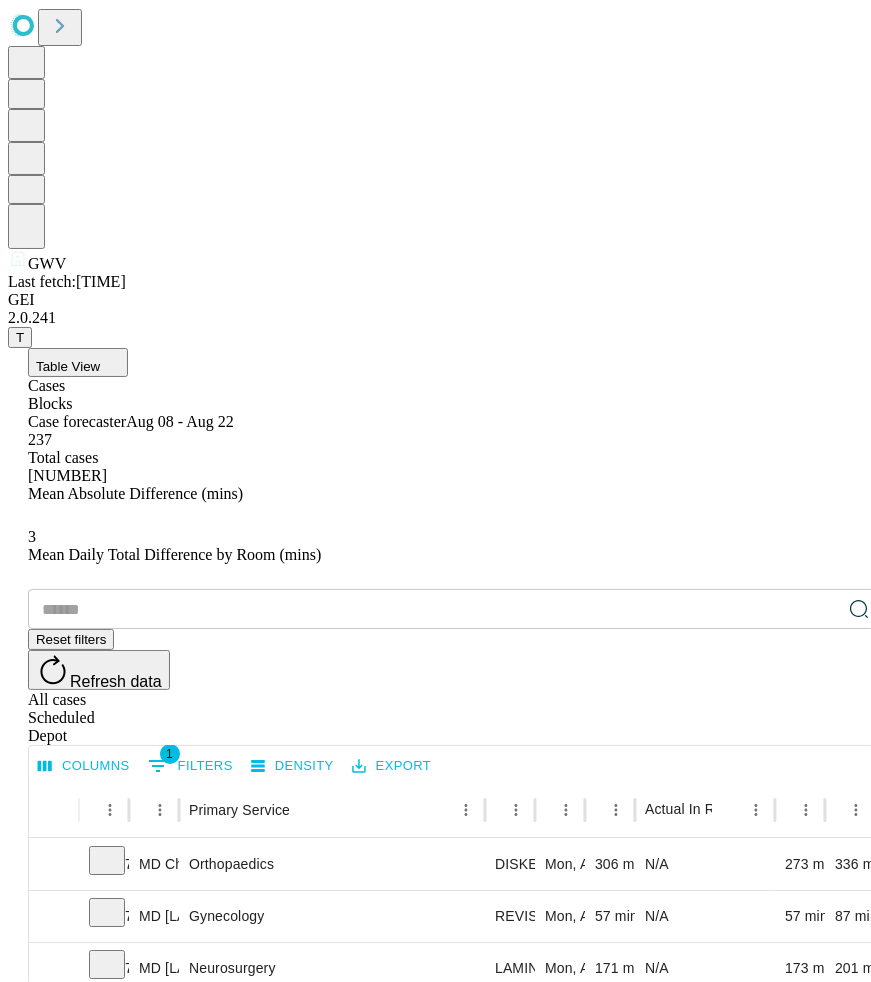 click on "NORTHERN REGION" at bounding box center [332, 1124] 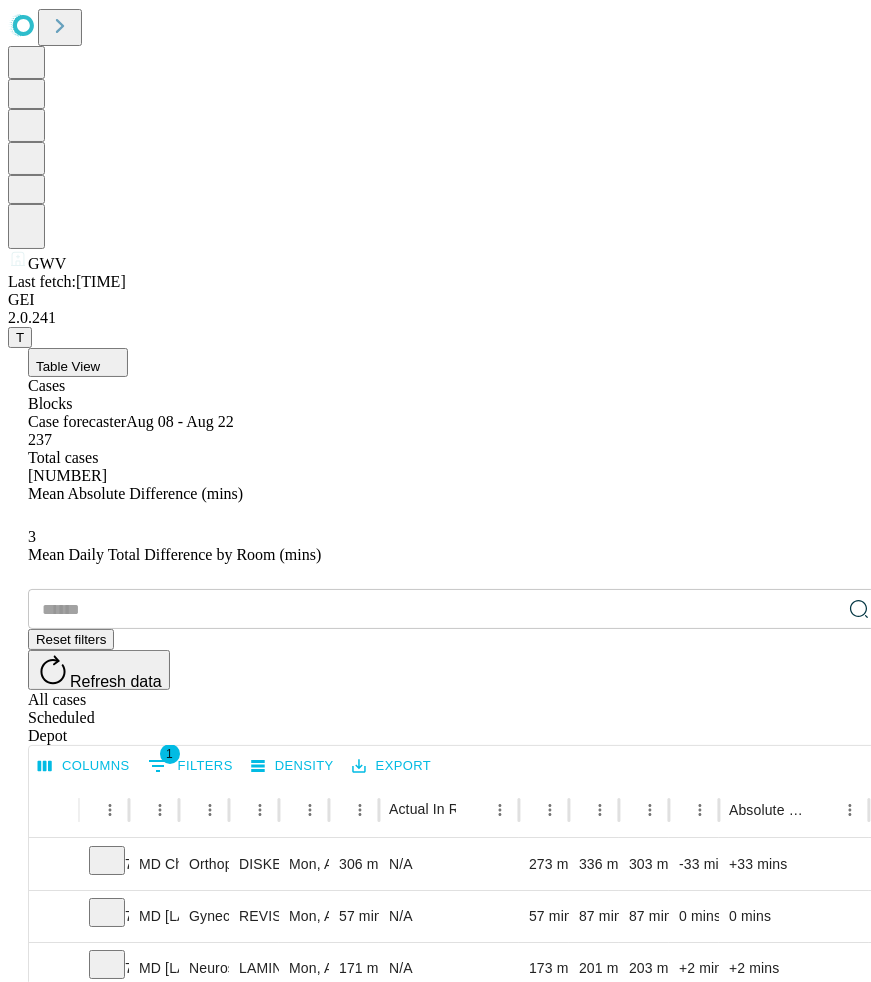 click on "INCISION AND DRAINAGE FOREARM WRIST BURSA" at bounding box center [254, 1124] 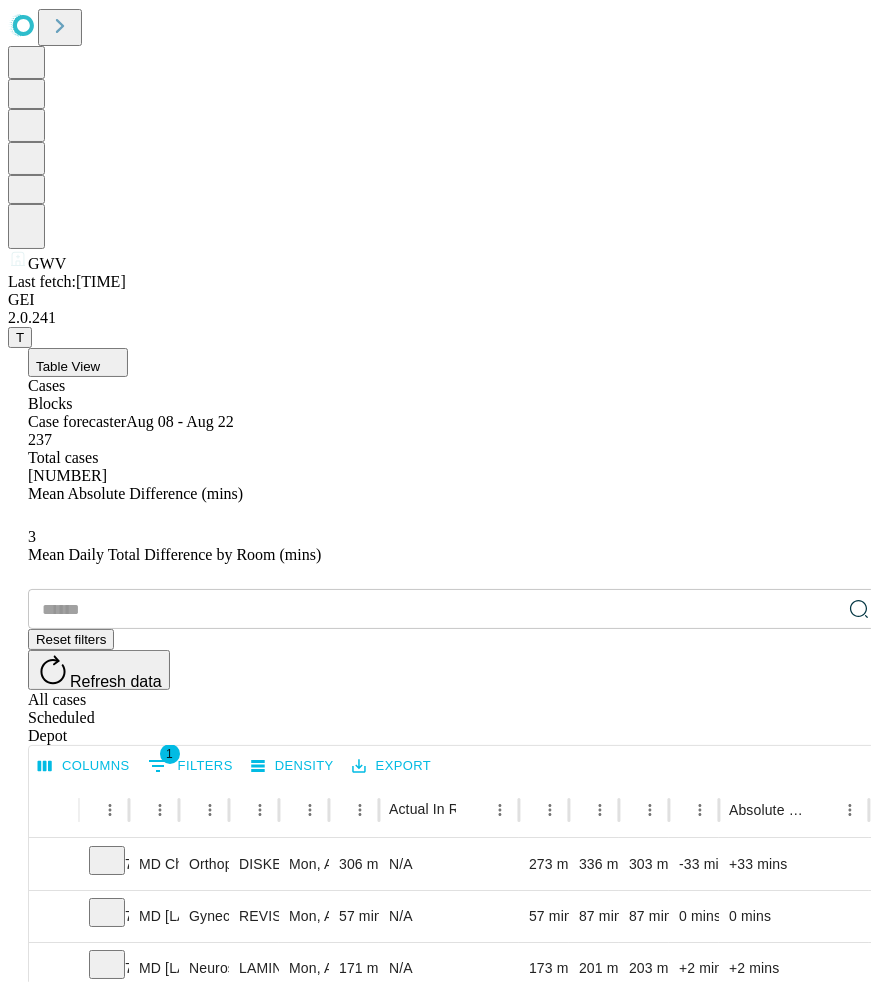 copy on "NORTHERN REGION" 